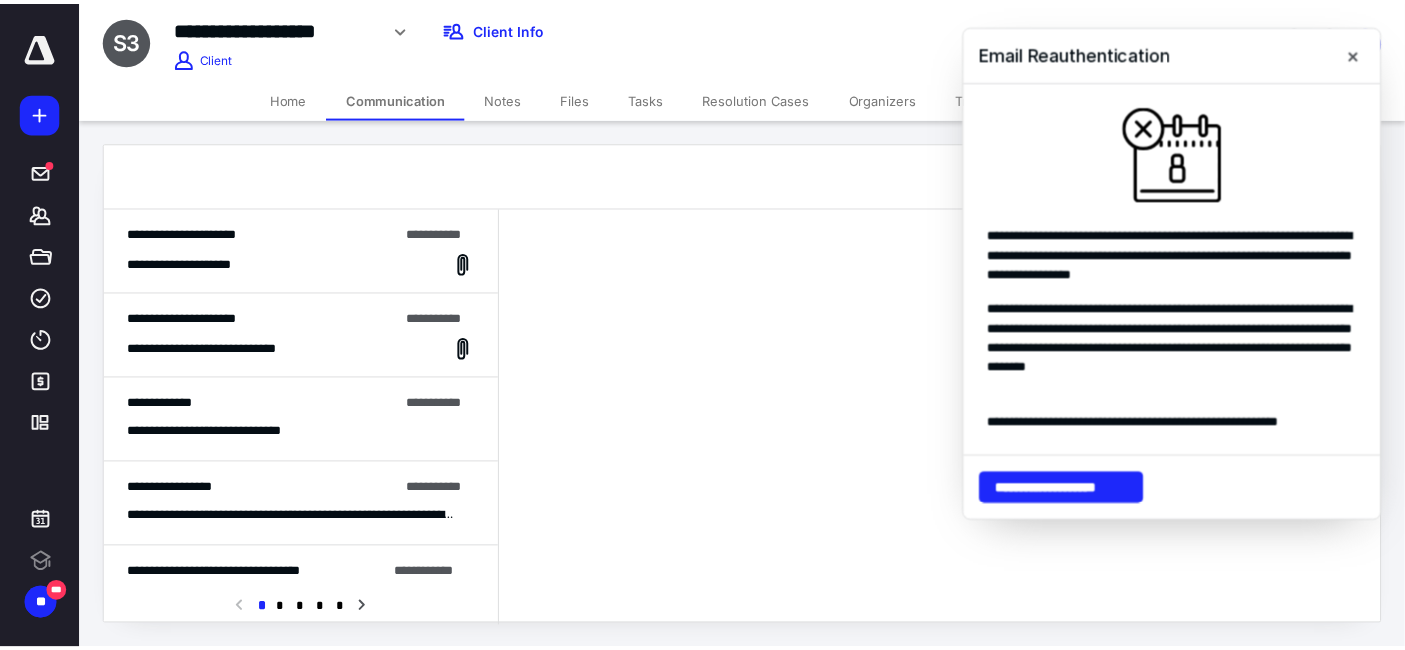 scroll, scrollTop: 0, scrollLeft: 0, axis: both 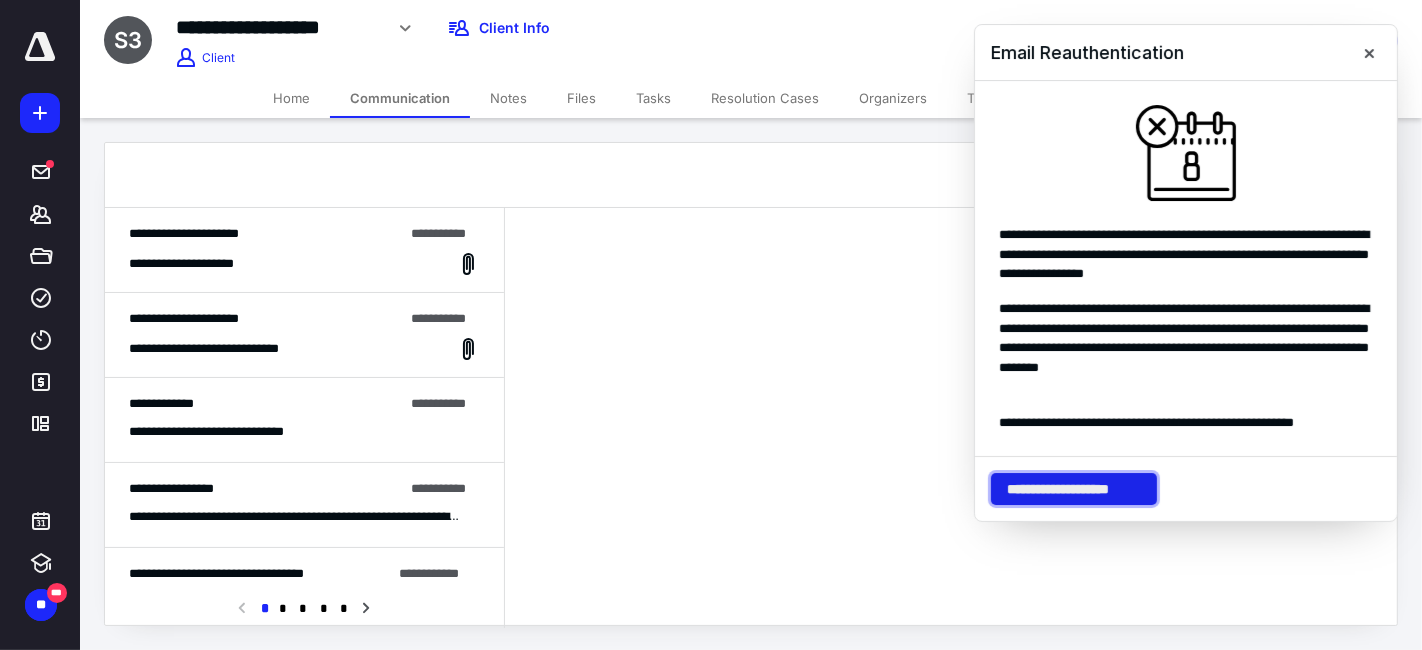 click on "**********" at bounding box center (1074, 489) 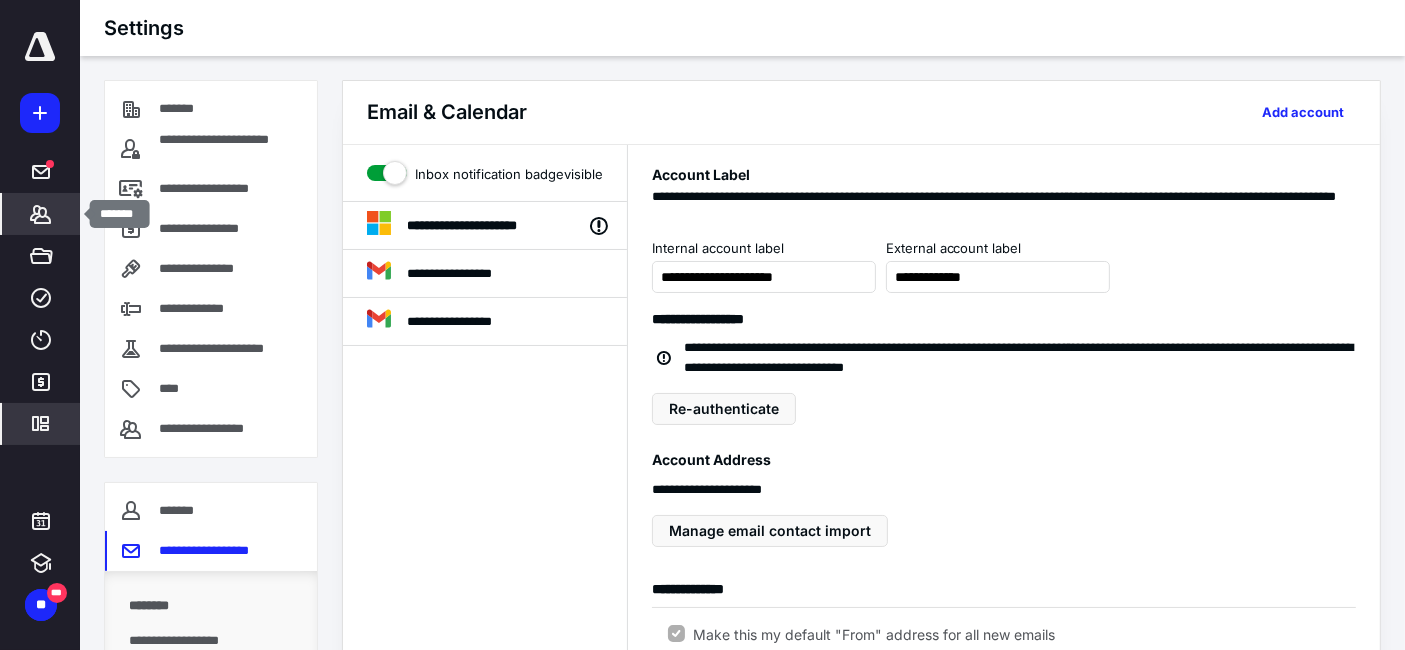 click on "*******" at bounding box center (41, 214) 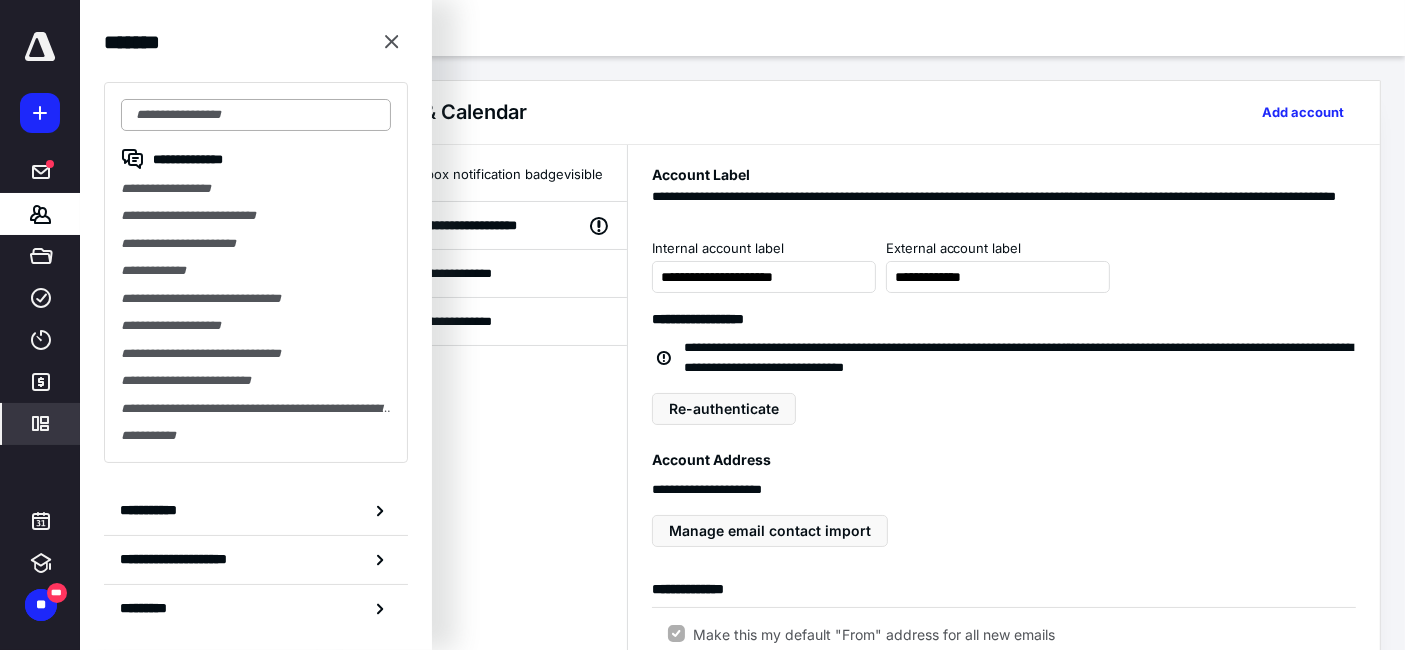 click at bounding box center (256, 115) 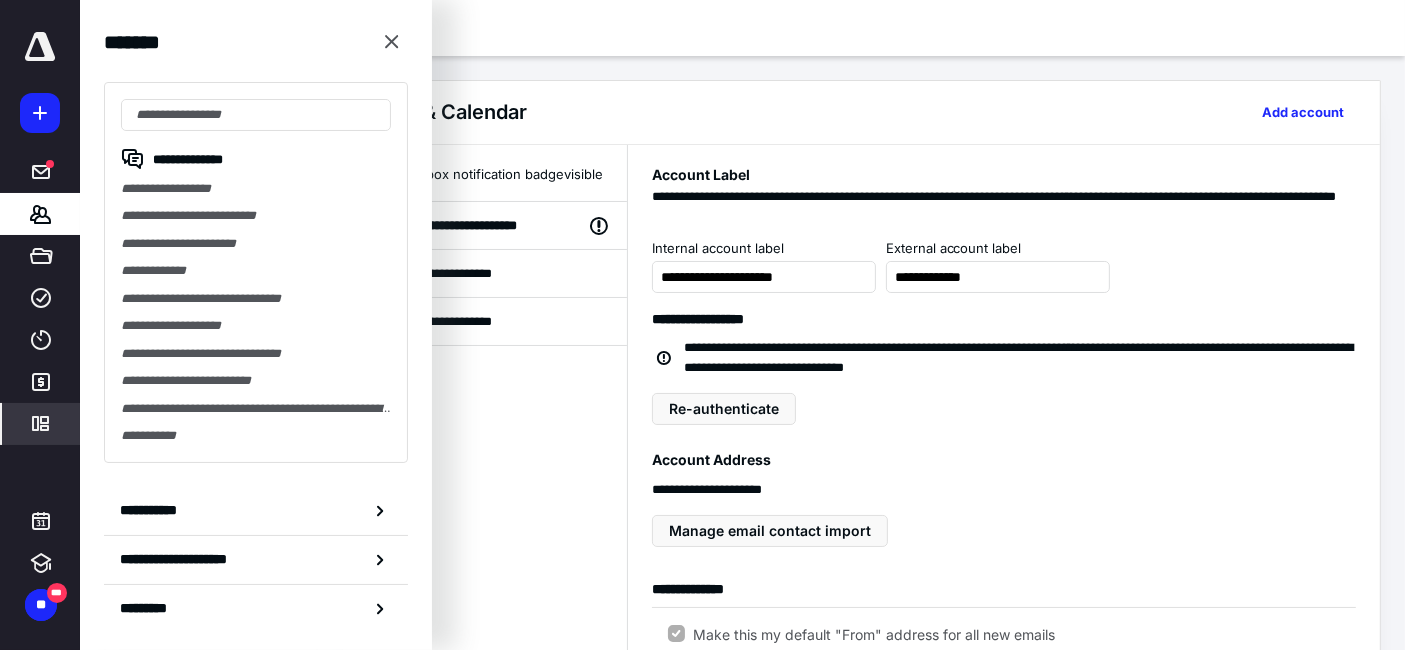 type on "*" 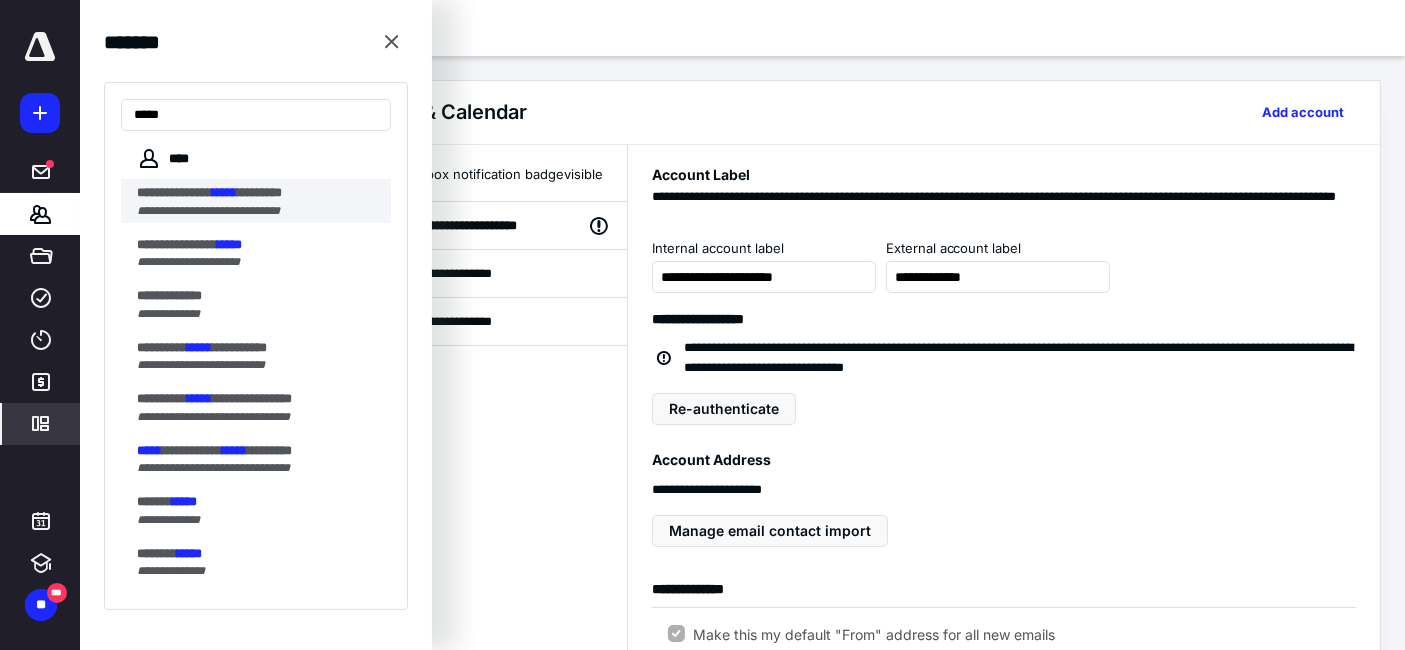 type on "*****" 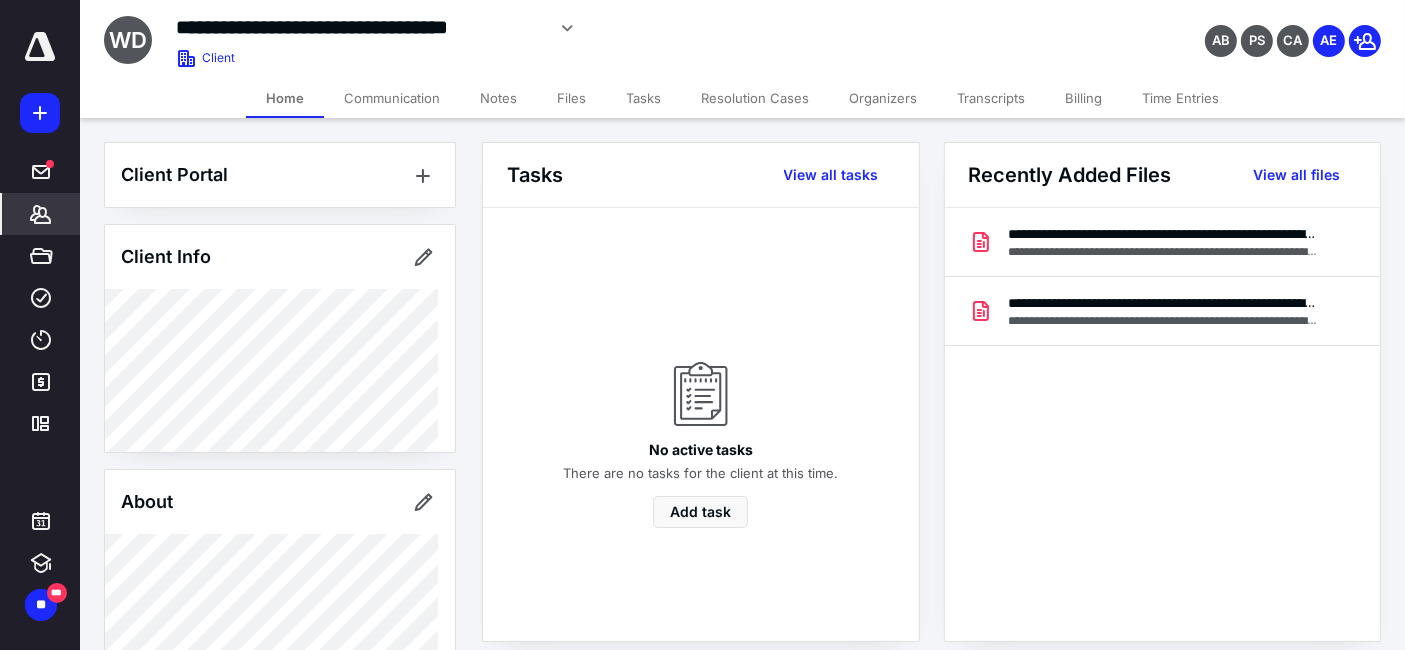 scroll, scrollTop: 274, scrollLeft: 0, axis: vertical 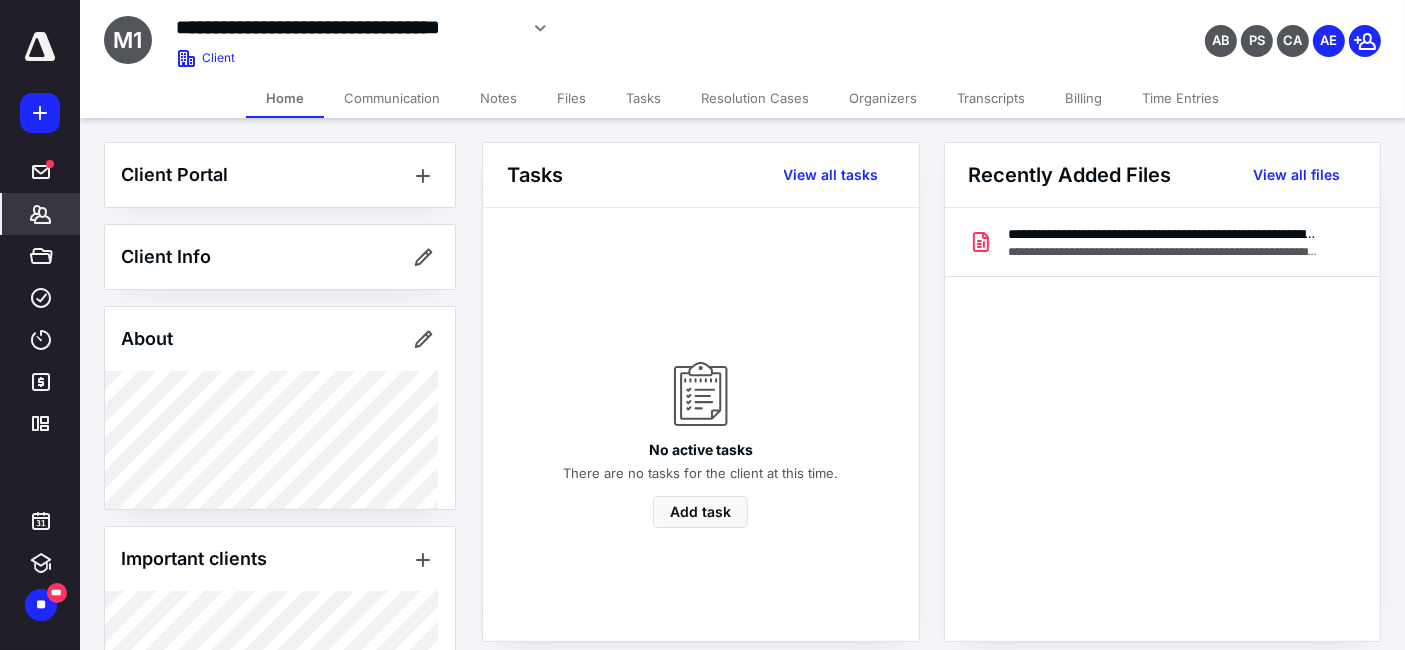 click on "Files" at bounding box center [571, 98] 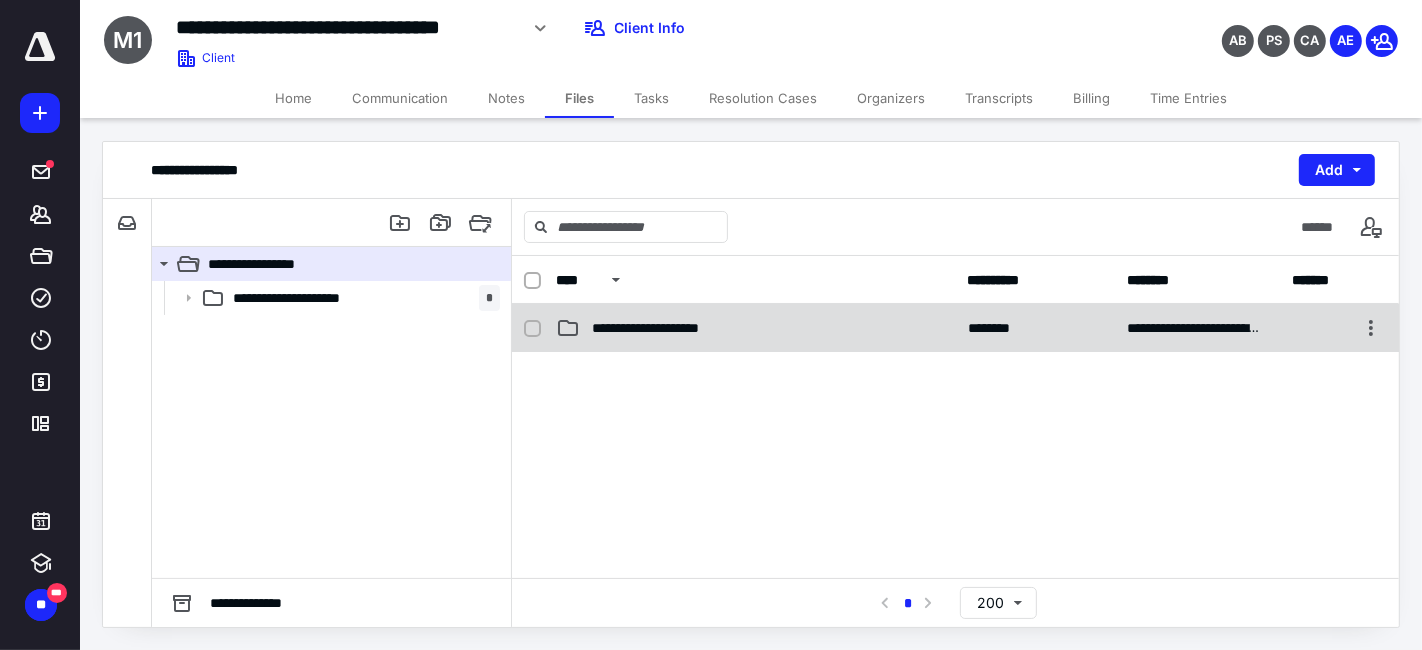 click on "**********" at bounding box center [662, 328] 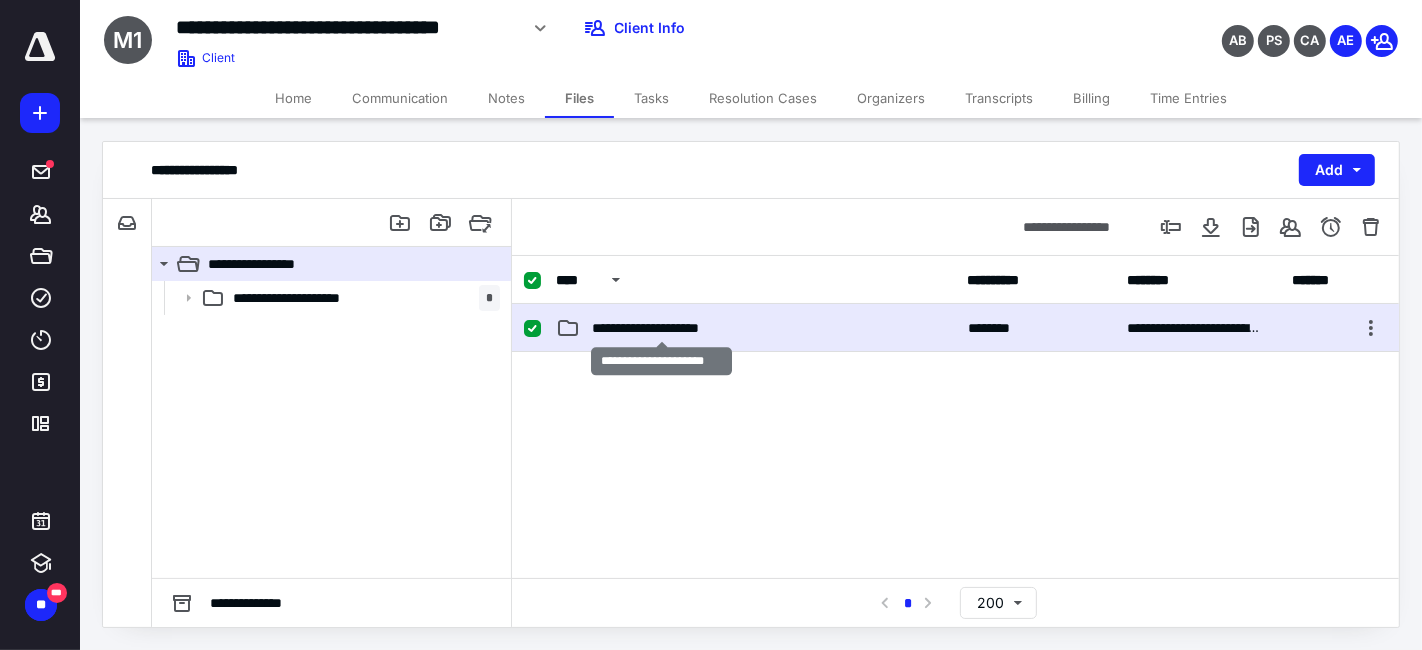 click on "**********" at bounding box center [662, 328] 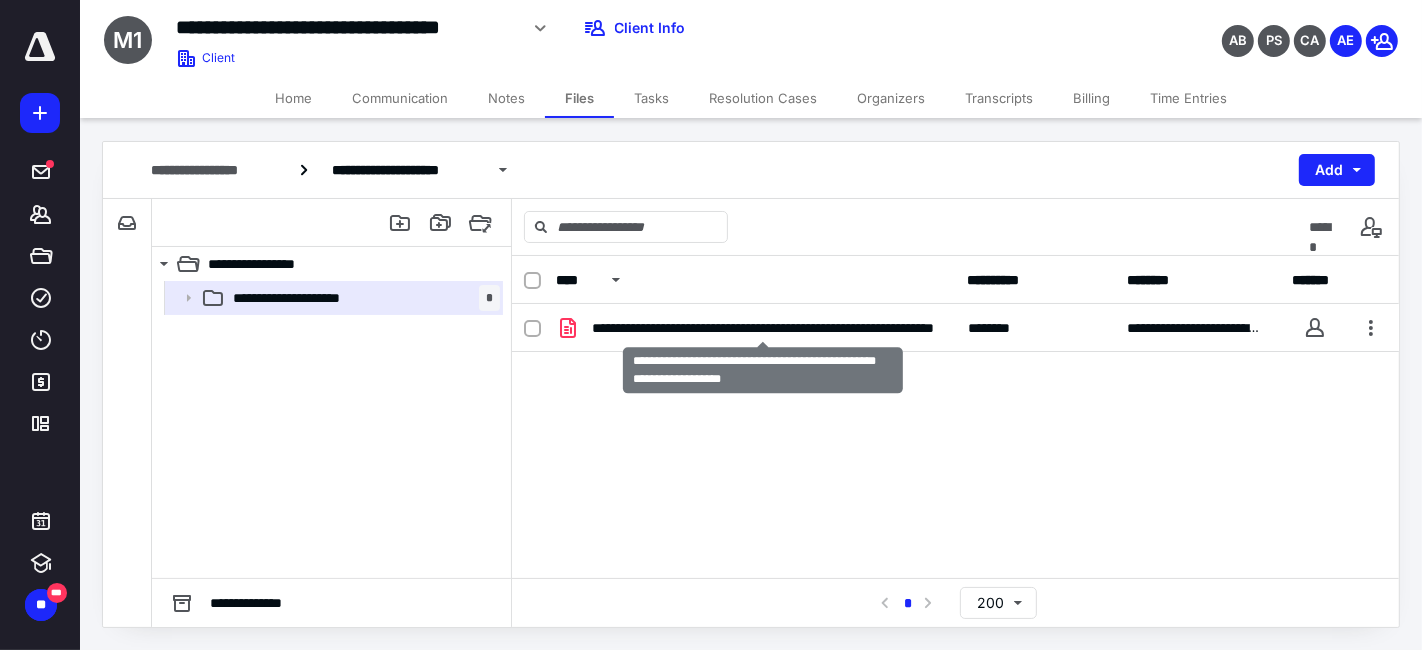 click on "**********" at bounding box center (764, 328) 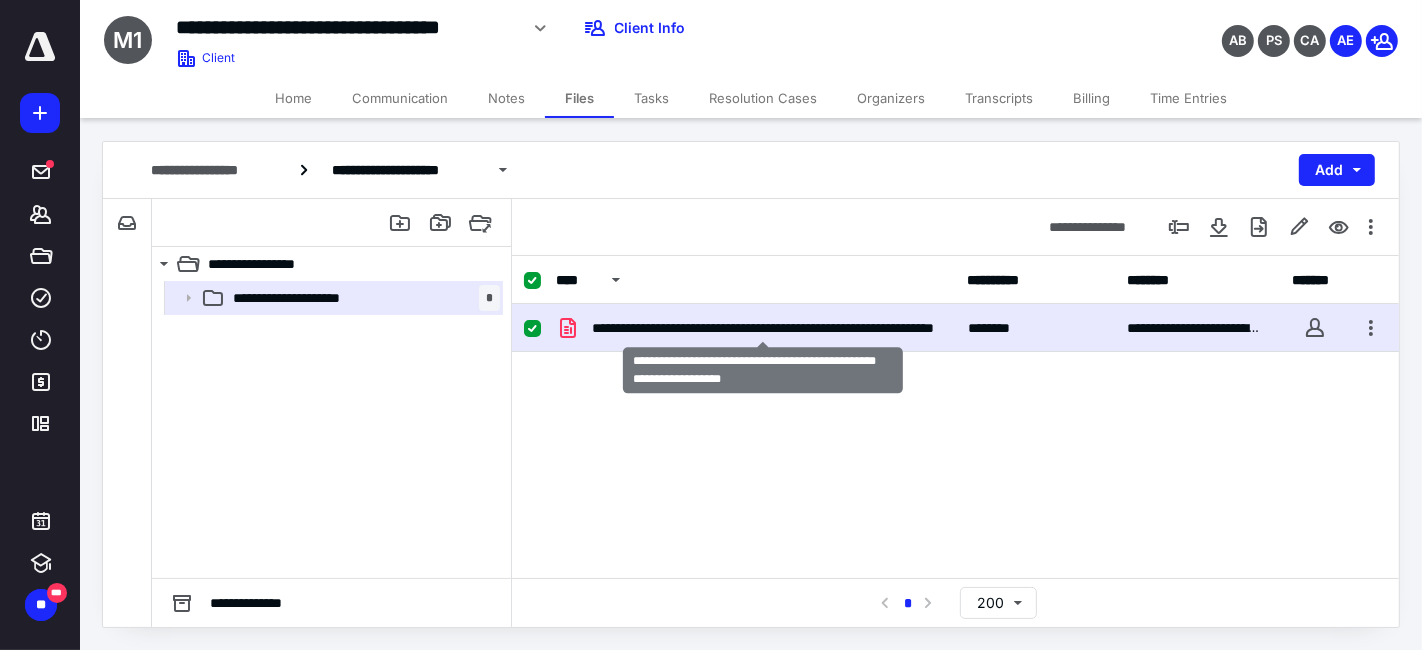 click on "**********" at bounding box center (764, 328) 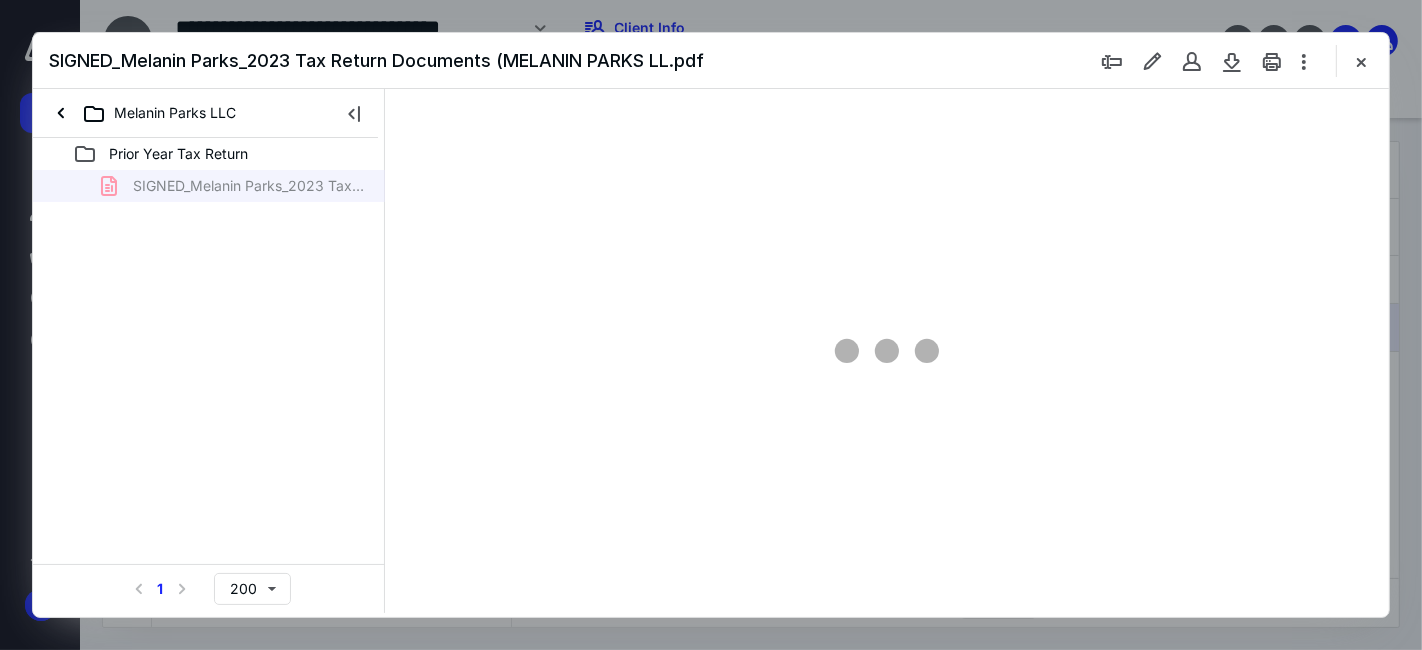 scroll, scrollTop: 0, scrollLeft: 0, axis: both 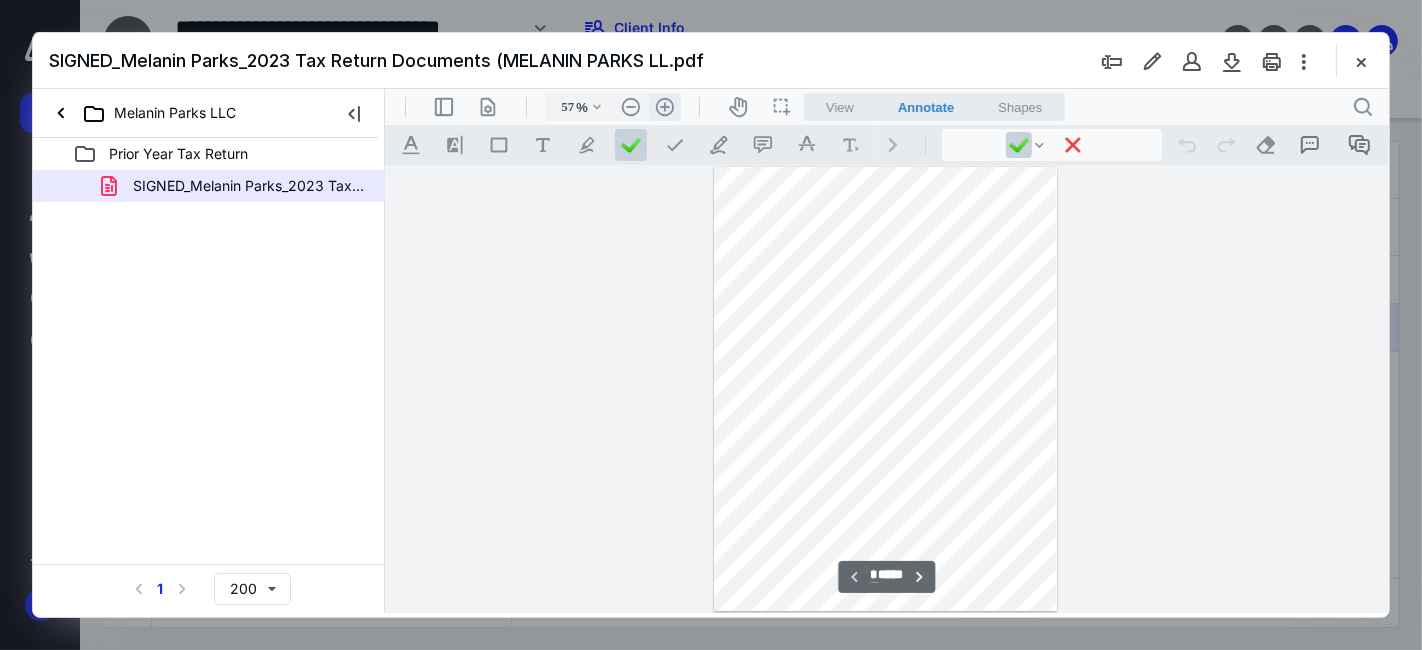 click on ".cls-1{fill:#abb0c4;} icon - header - zoom - in - line" at bounding box center [664, 106] 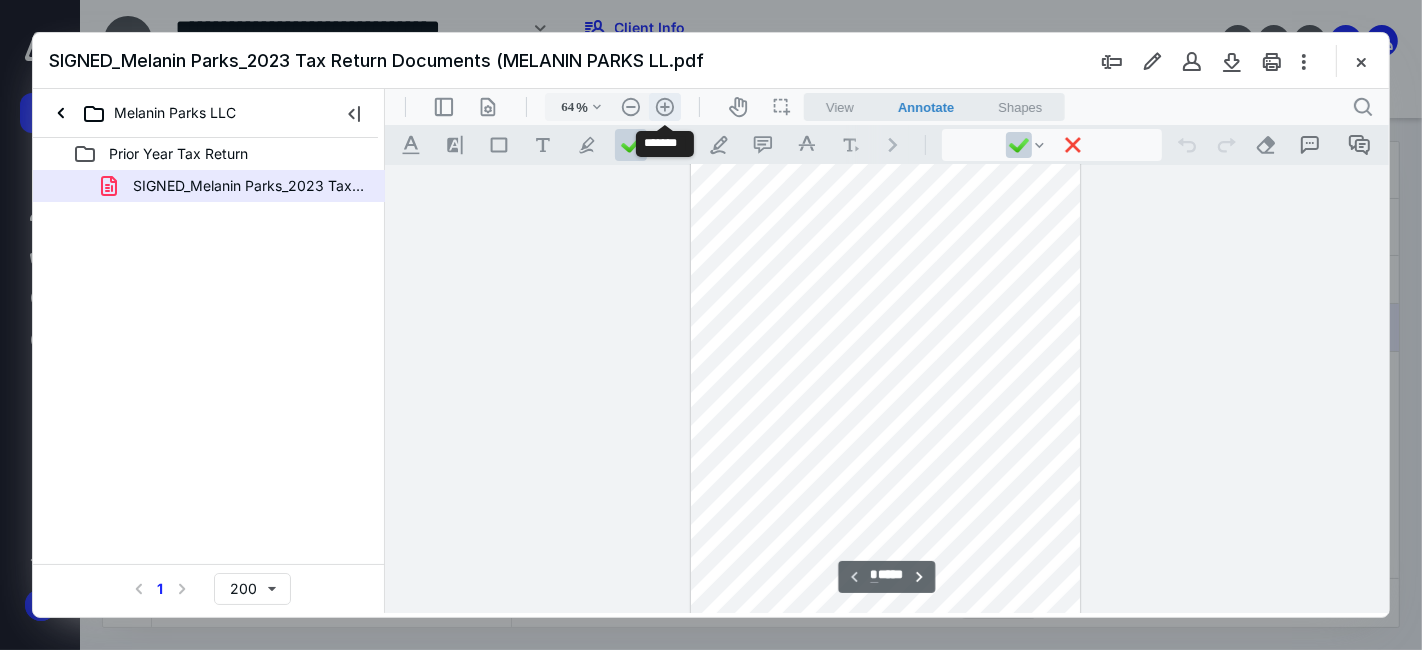 click on ".cls-1{fill:#abb0c4;} icon - header - zoom - in - line" at bounding box center (664, 106) 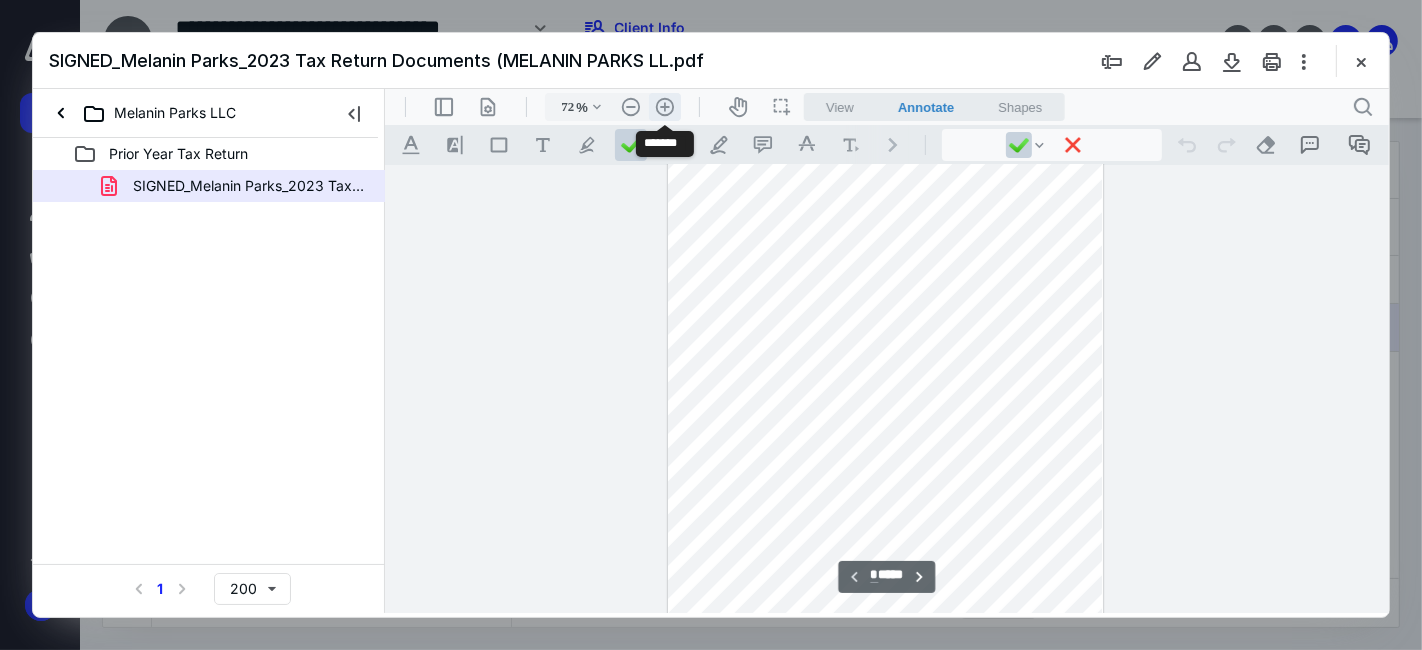 click on ".cls-1{fill:#abb0c4;} icon - header - zoom - in - line" at bounding box center [664, 106] 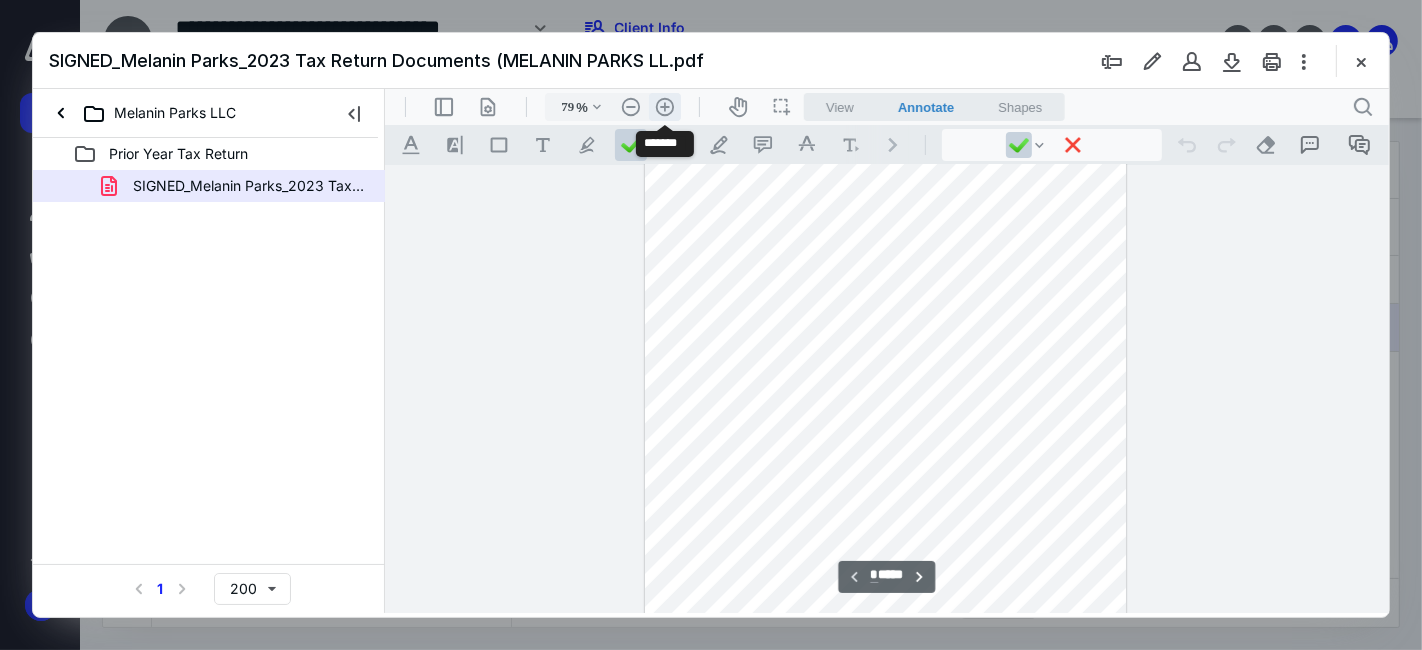 click on ".cls-1{fill:#abb0c4;} icon - header - zoom - in - line" at bounding box center [664, 106] 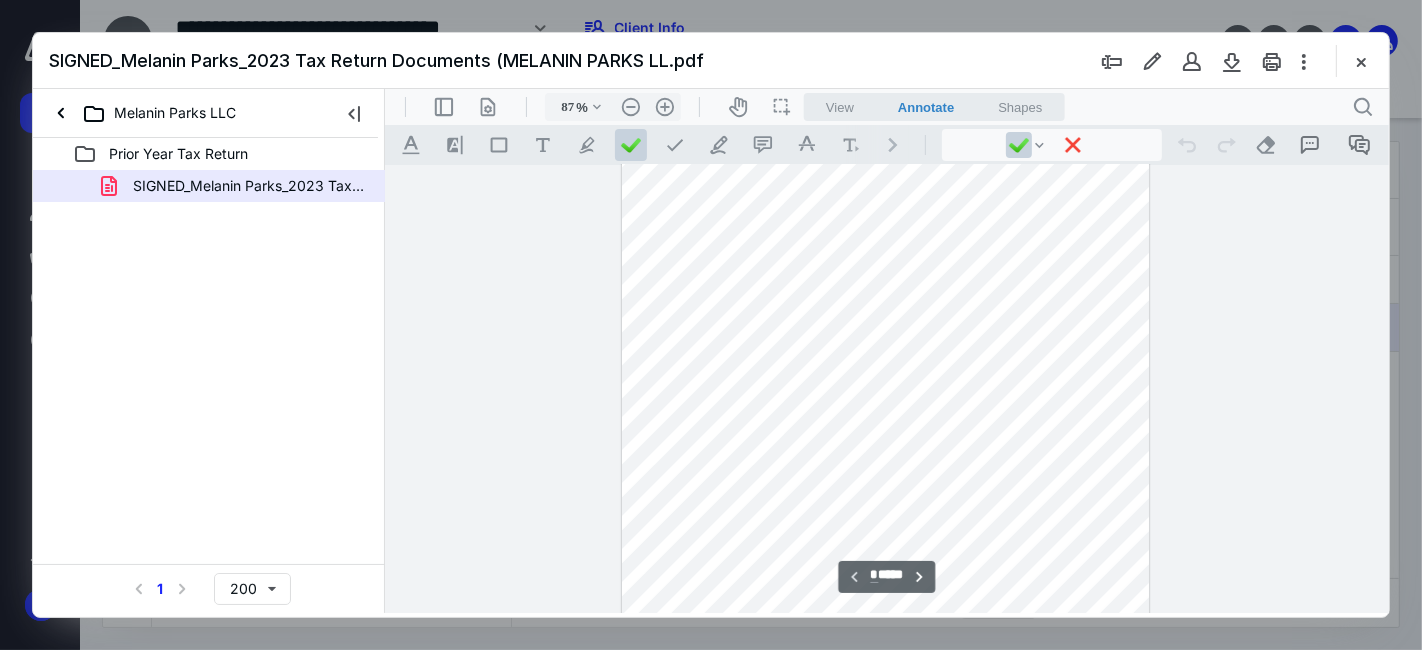 scroll, scrollTop: 0, scrollLeft: 0, axis: both 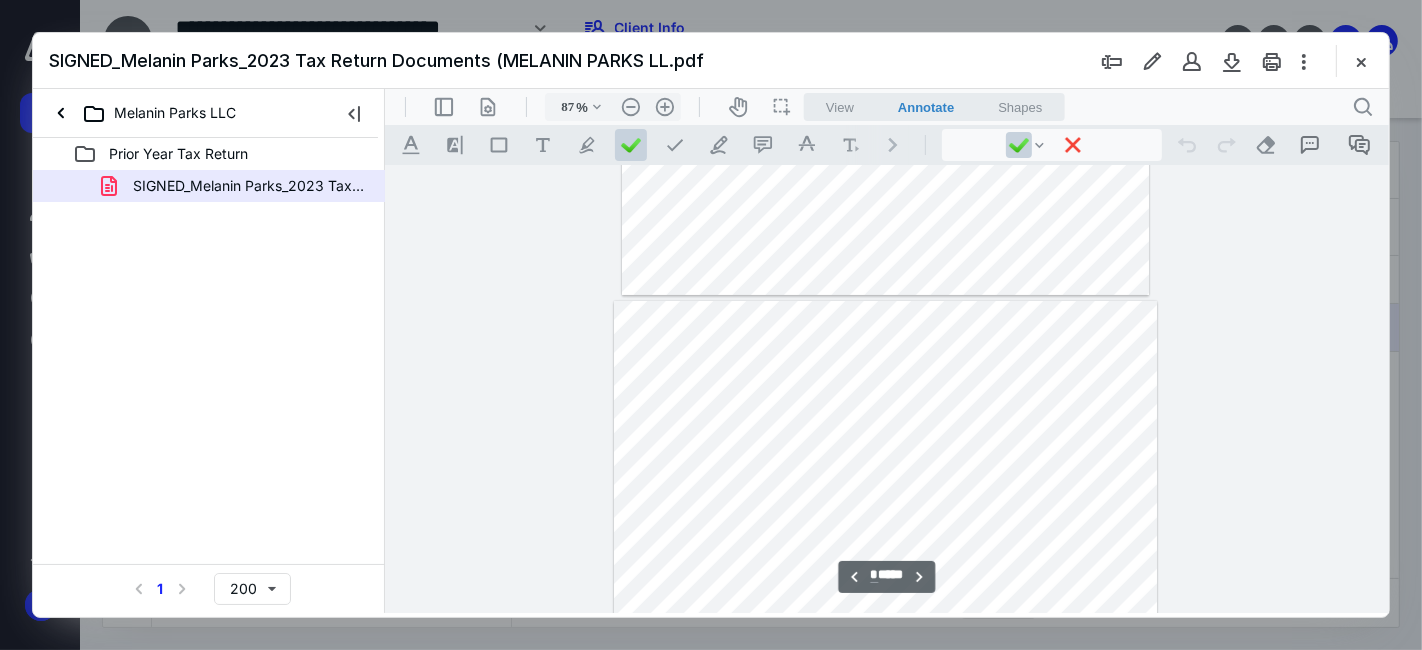 type on "*" 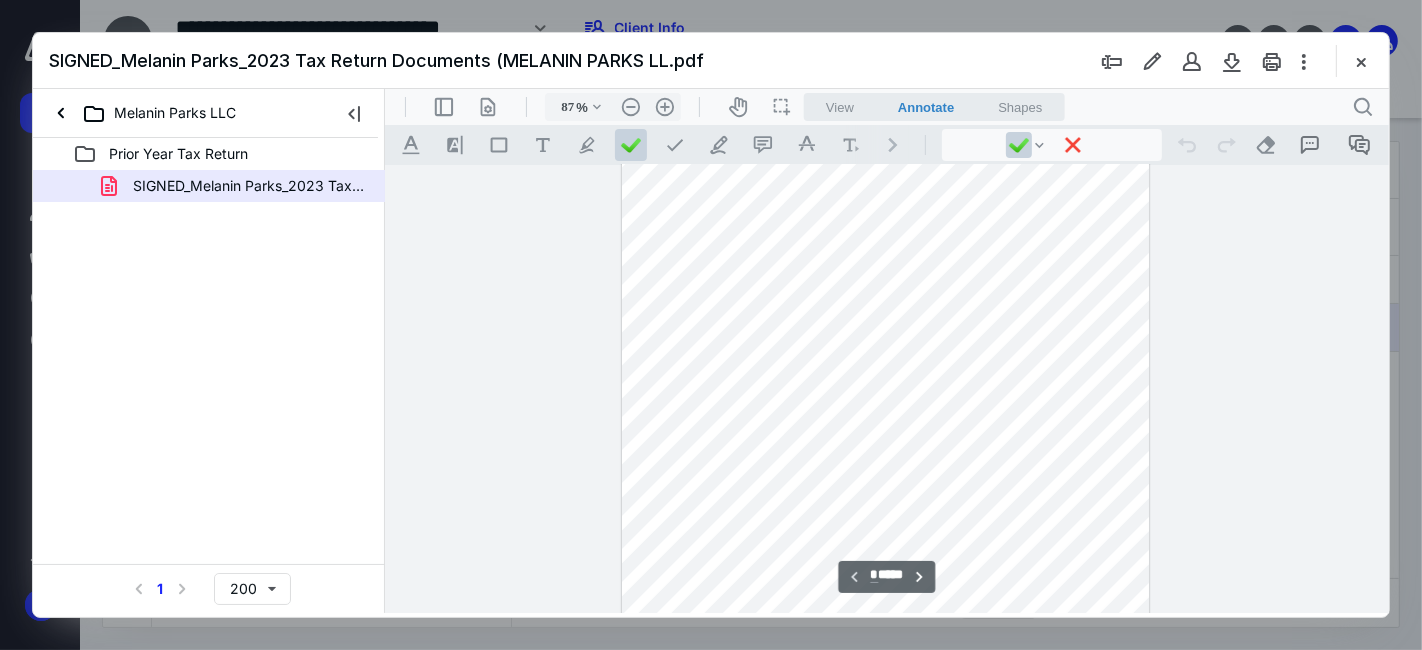scroll, scrollTop: 0, scrollLeft: 0, axis: both 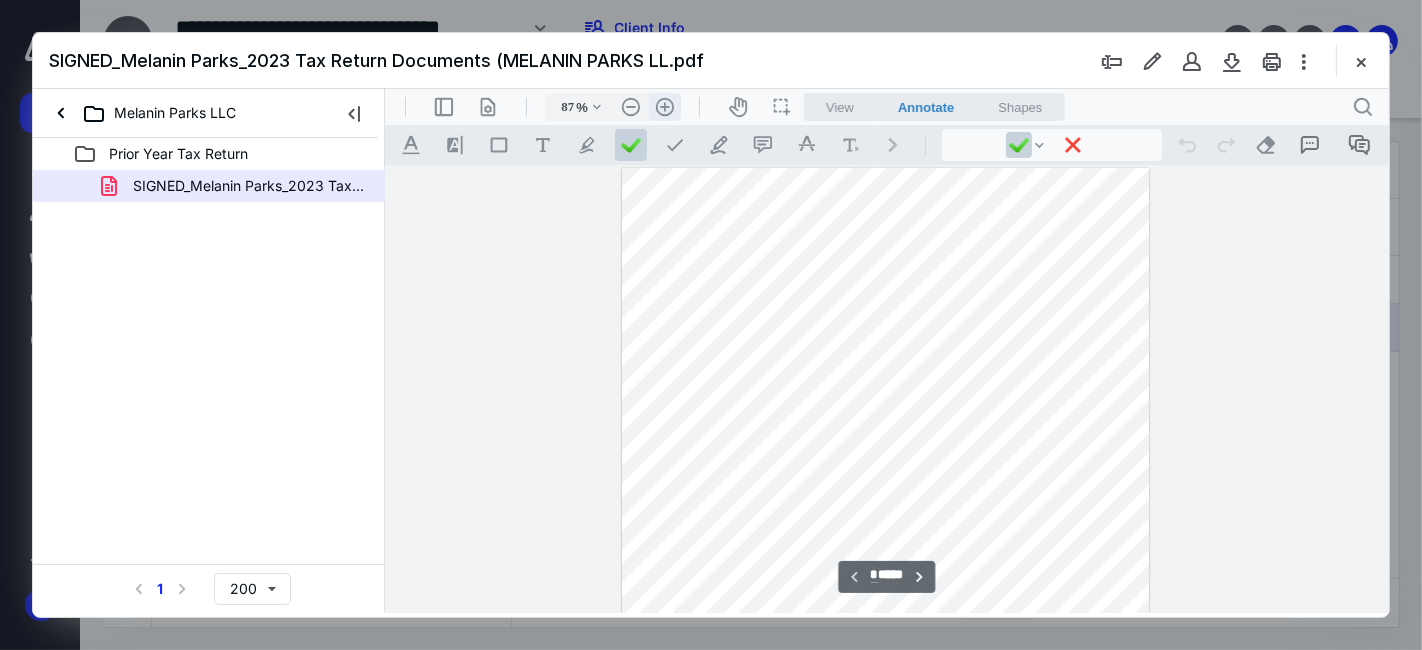 click on ".cls-1{fill:#abb0c4;} icon - header - zoom - in - line" at bounding box center [664, 106] 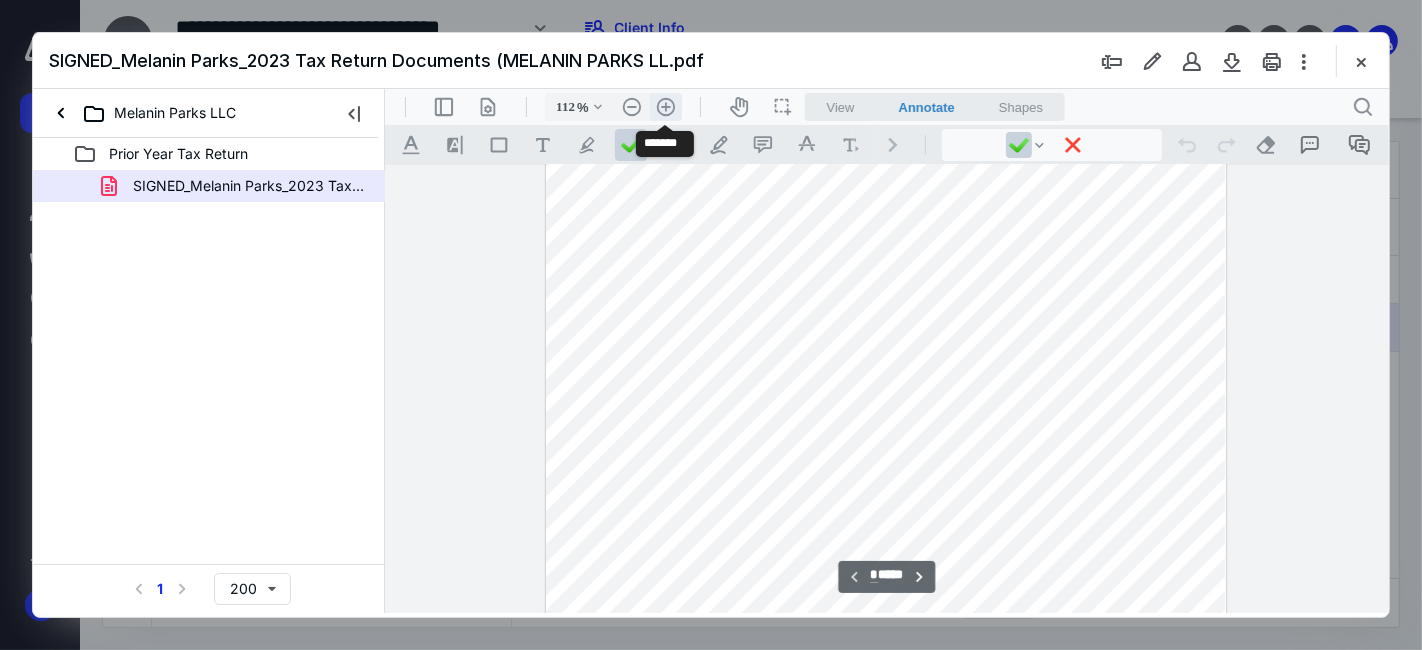 click on ".cls-1{fill:#abb0c4;} icon - header - zoom - in - line" at bounding box center (665, 106) 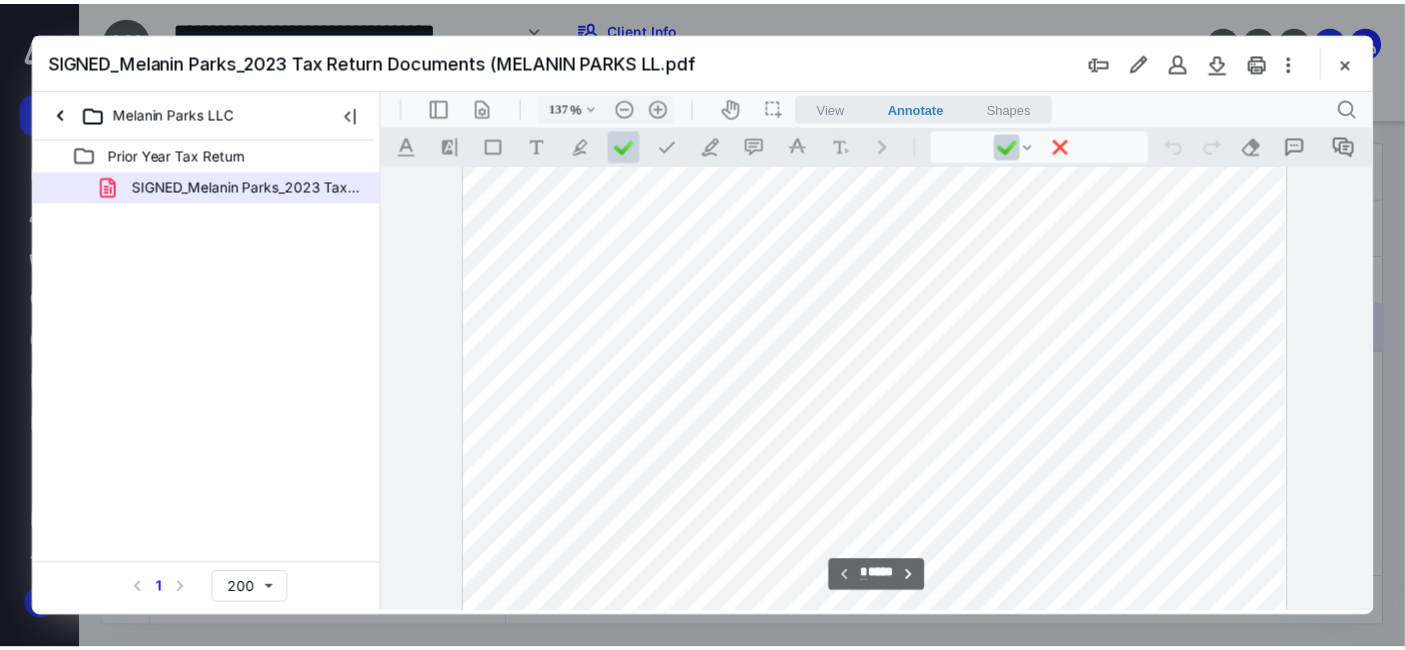 scroll, scrollTop: 0, scrollLeft: 0, axis: both 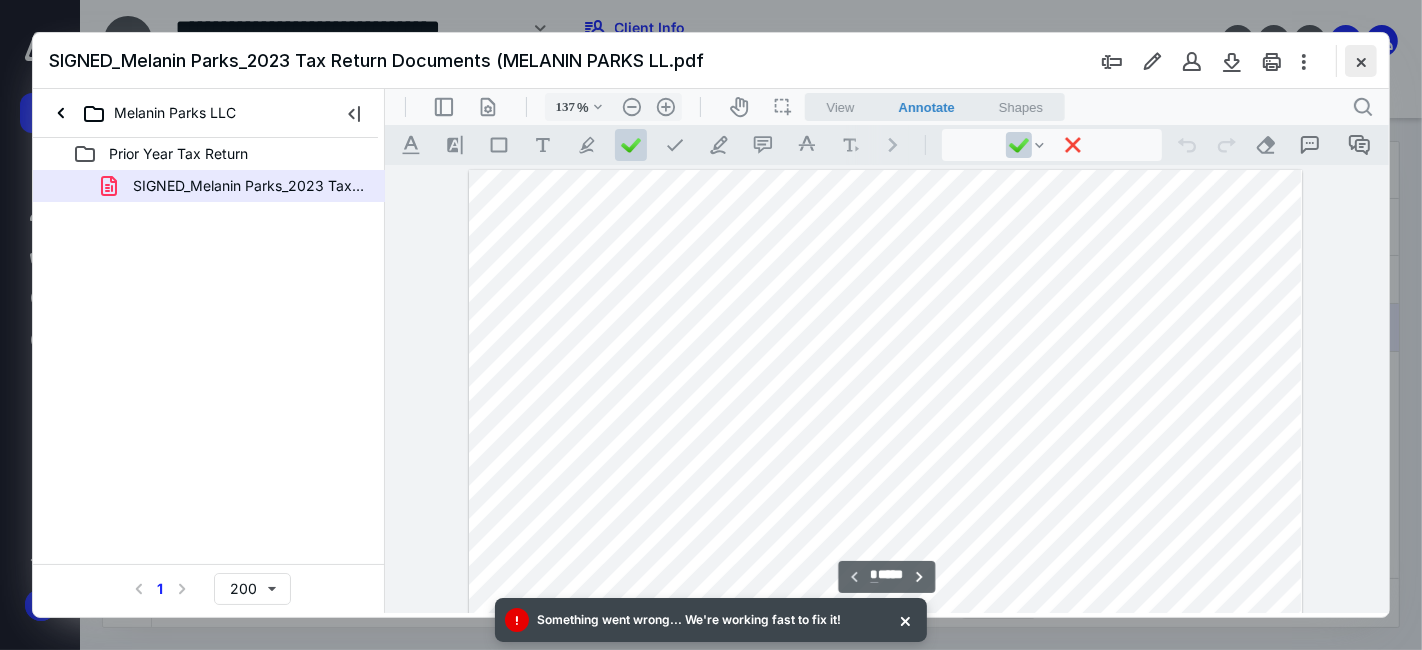 click at bounding box center (1361, 61) 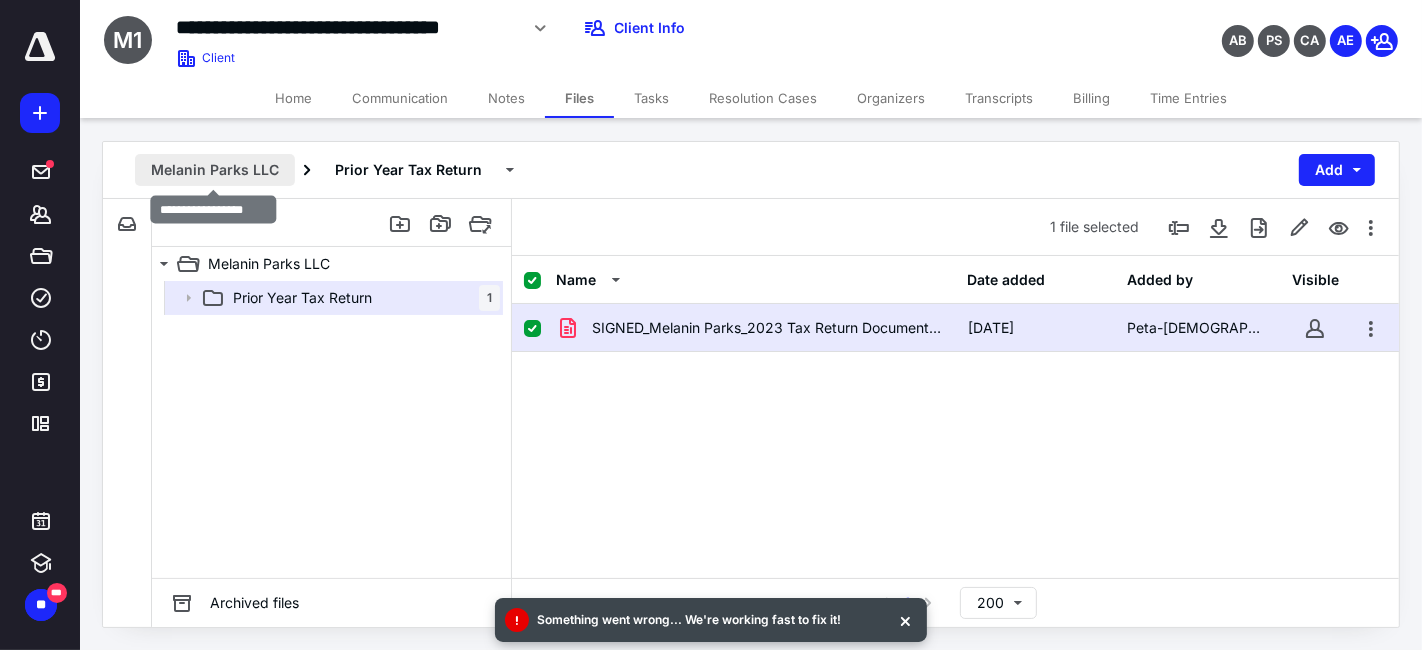 click on "Melanin Parks LLC" at bounding box center [215, 170] 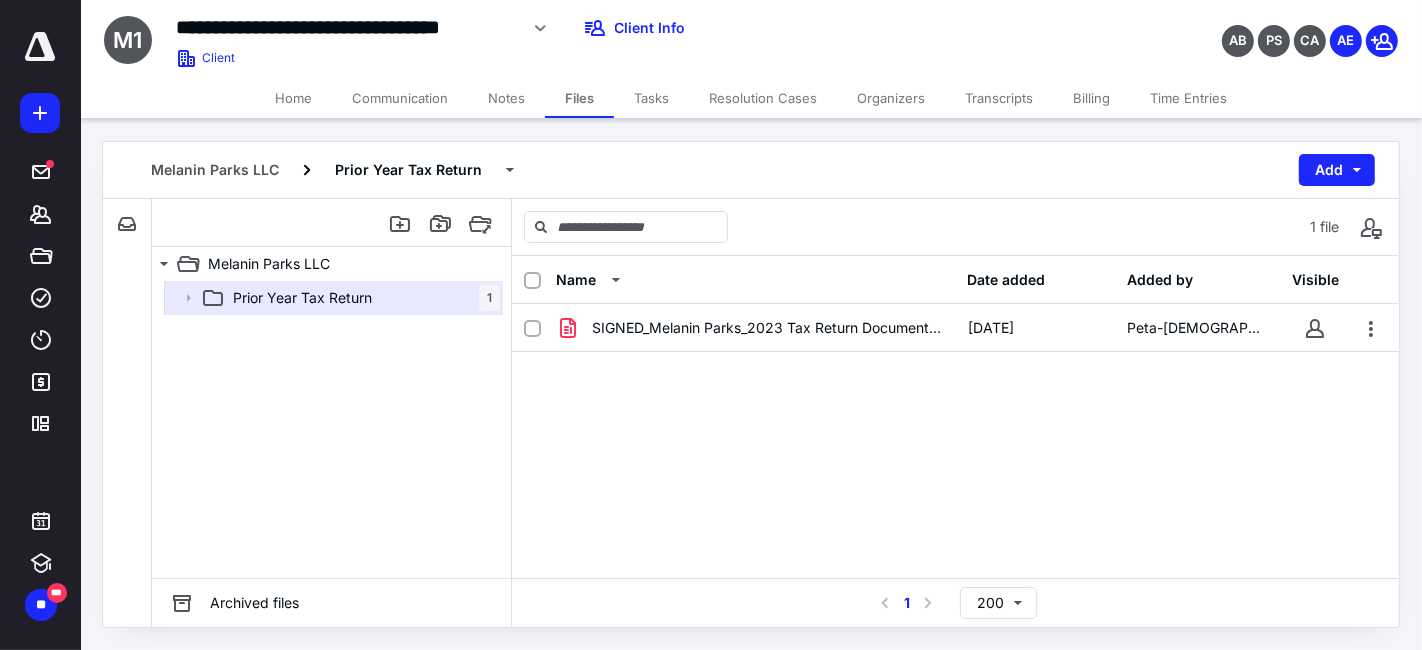 click on "Home" at bounding box center (293, 98) 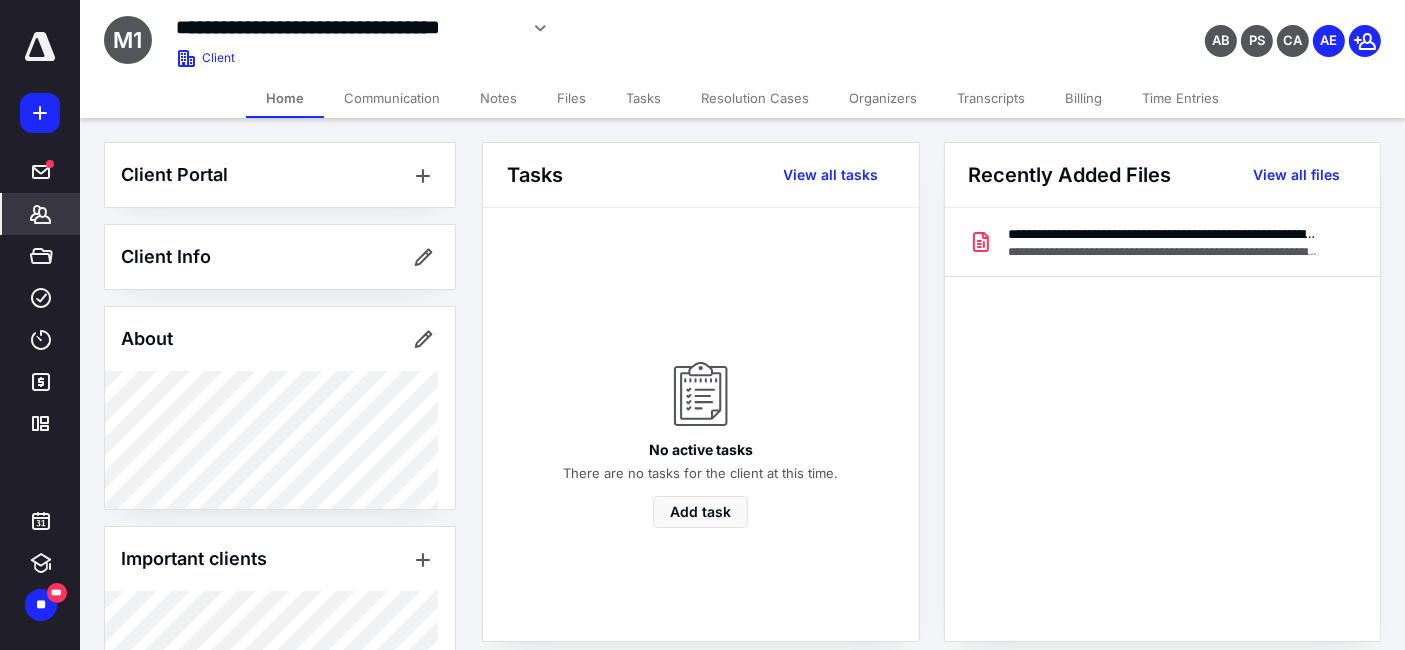 scroll, scrollTop: 111, scrollLeft: 0, axis: vertical 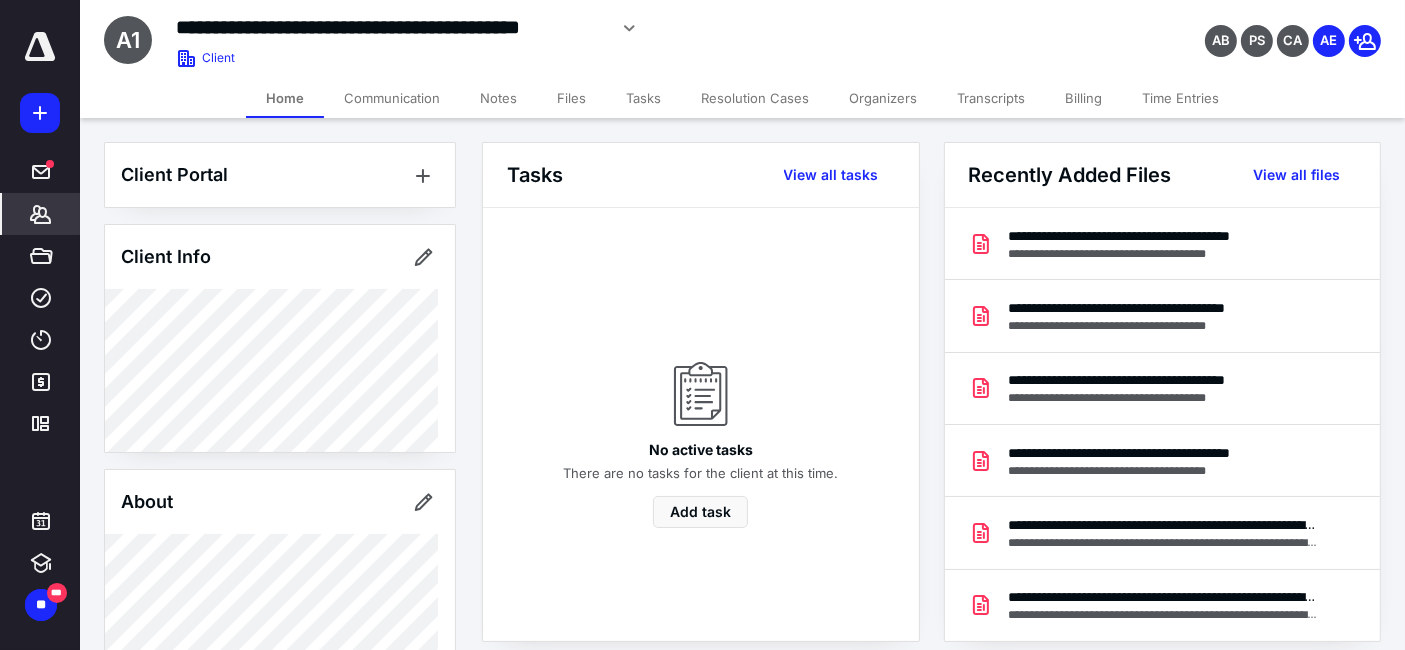 click on "Files" at bounding box center (571, 98) 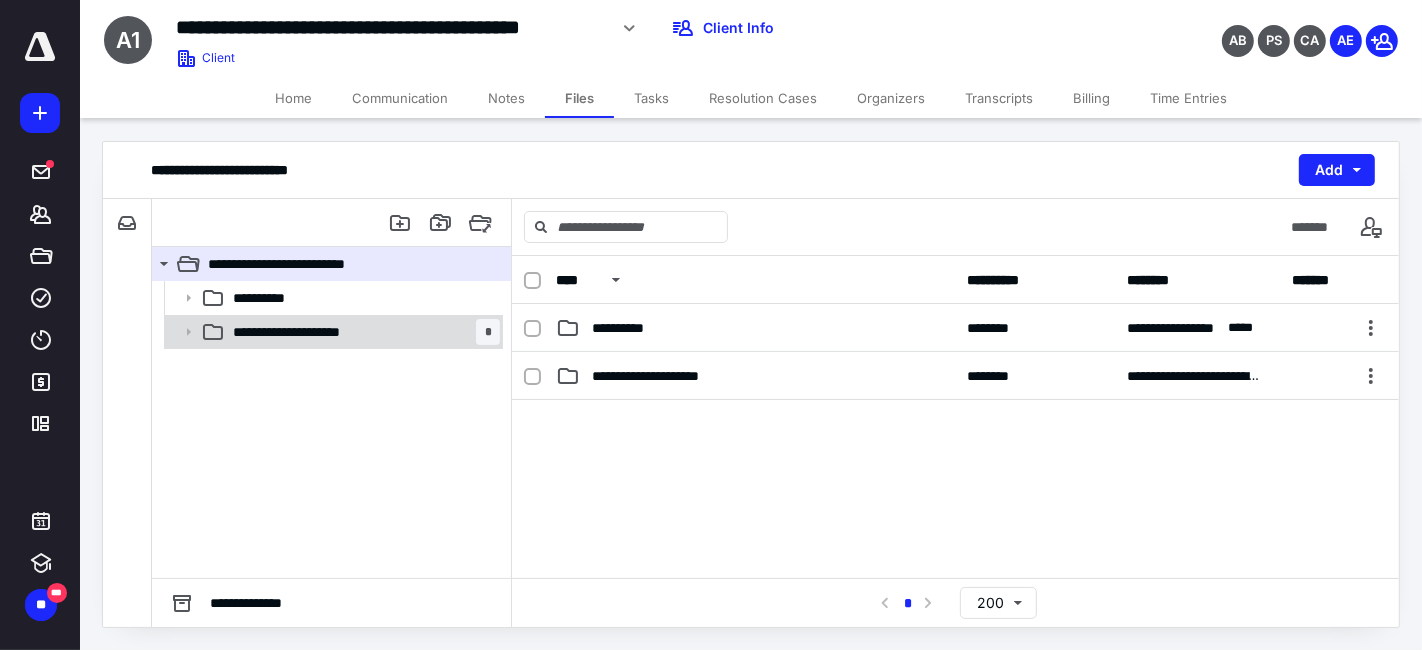 click on "**********" at bounding box center (303, 332) 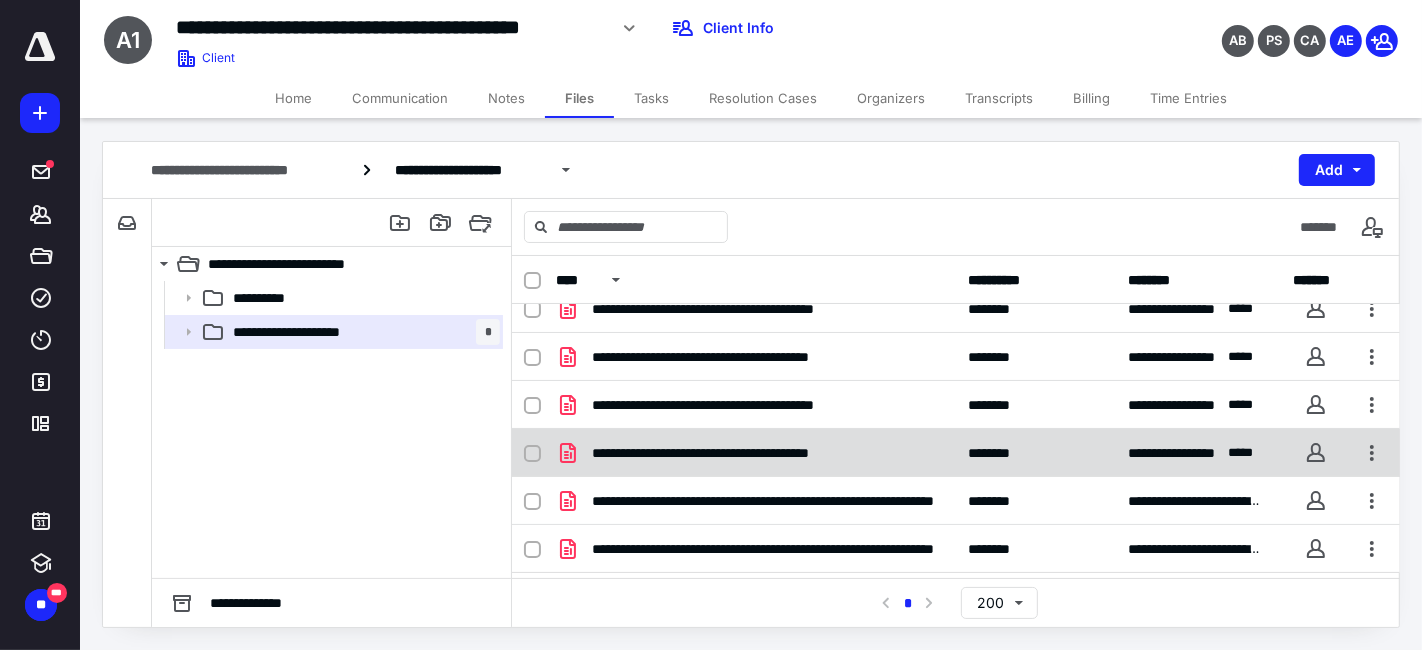 scroll, scrollTop: 24, scrollLeft: 0, axis: vertical 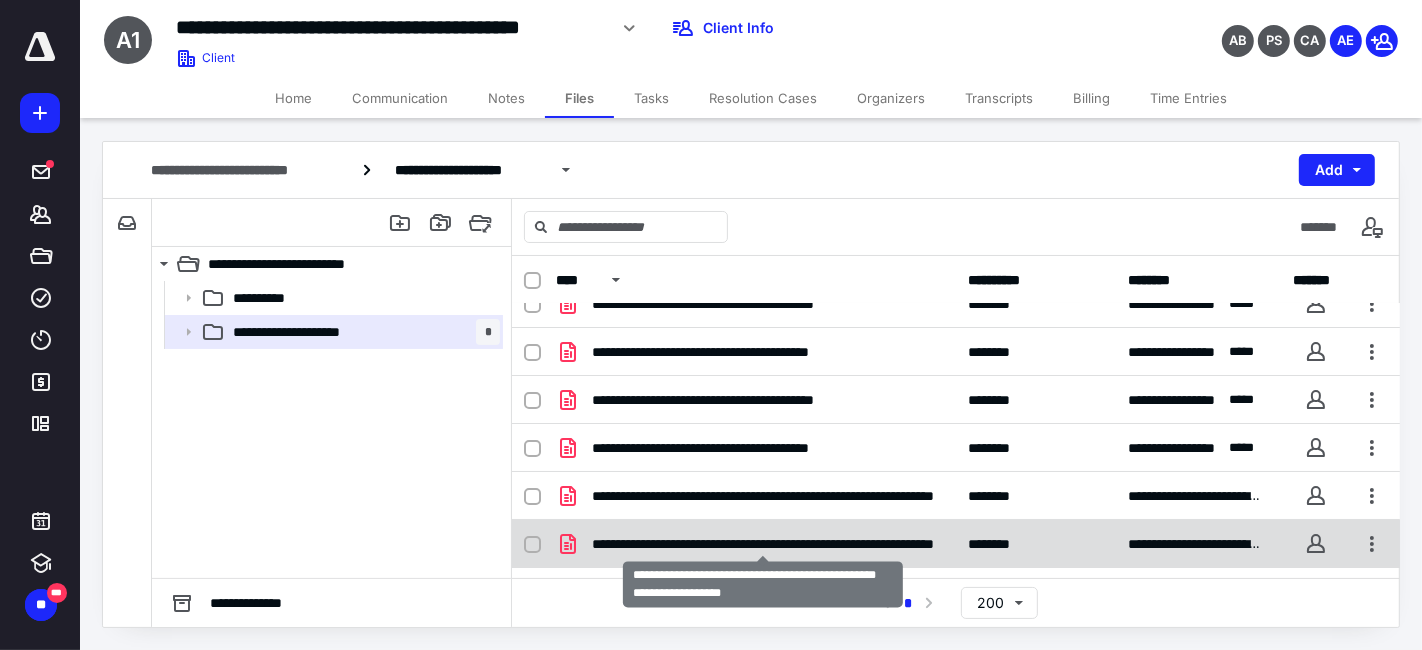 click on "**********" at bounding box center (764, 544) 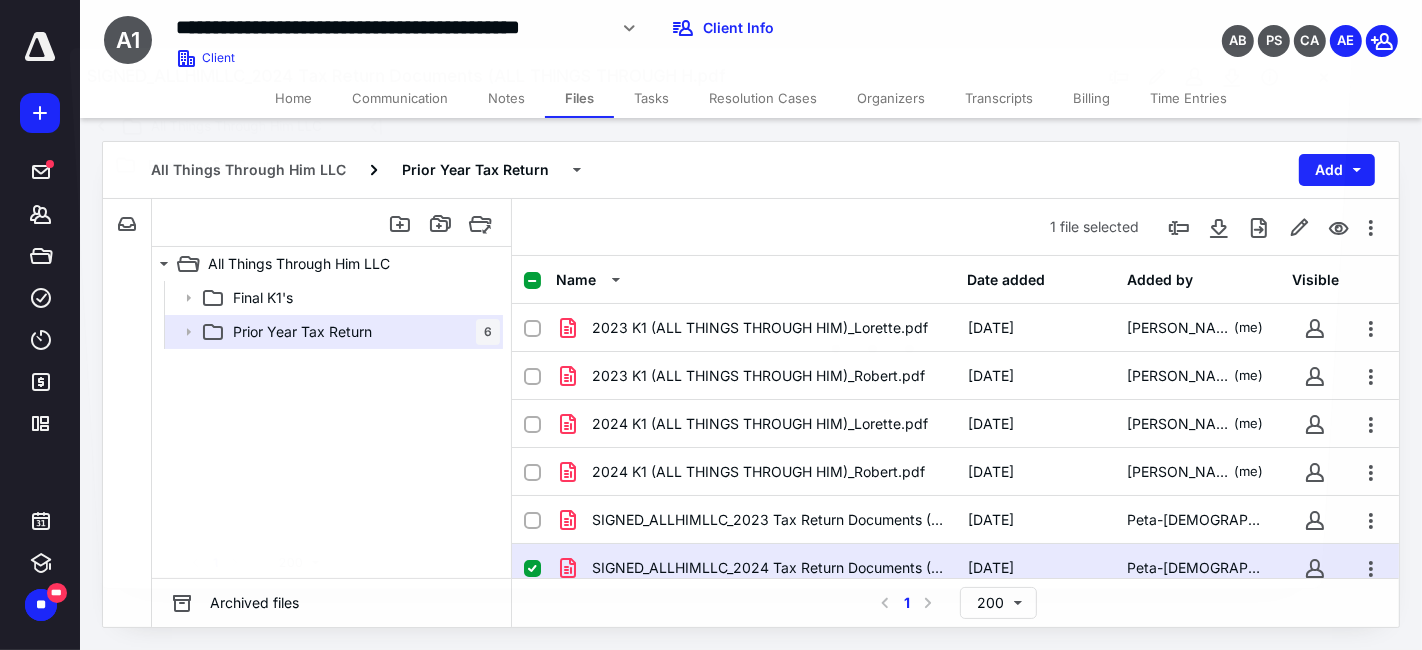 scroll, scrollTop: 24, scrollLeft: 0, axis: vertical 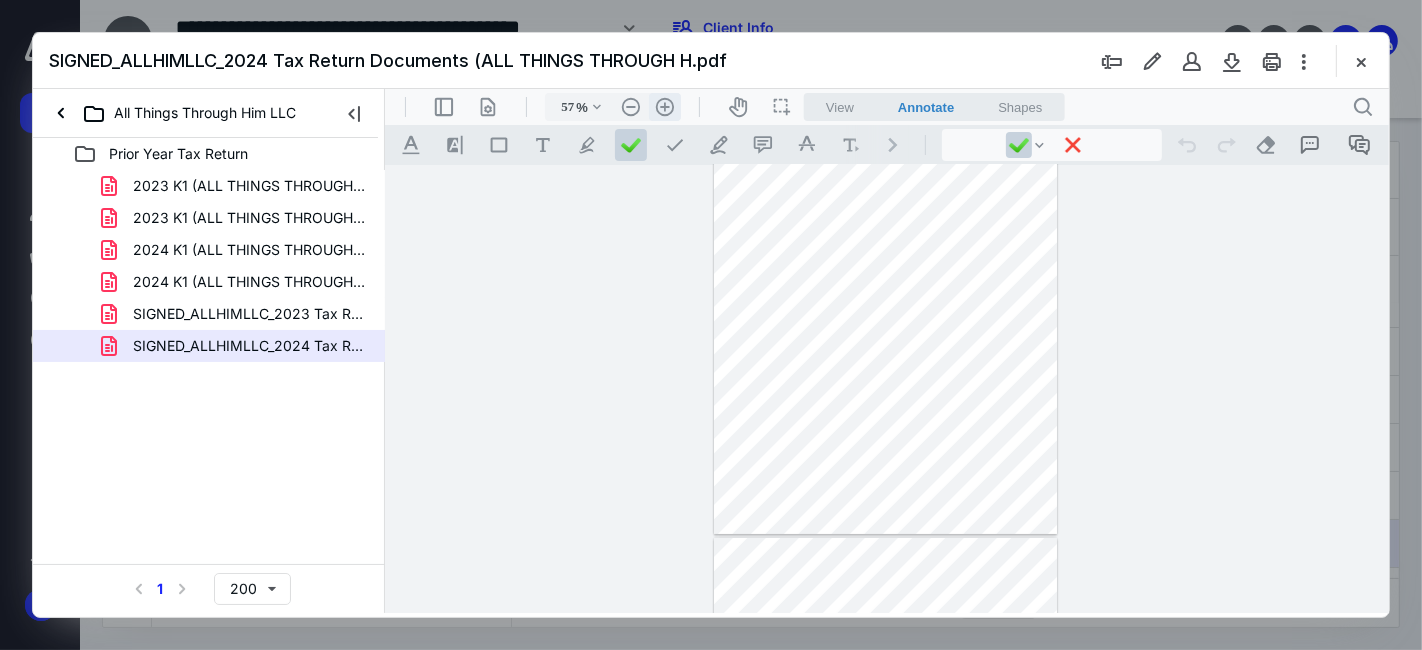 click on ".cls-1{fill:#abb0c4;} icon - header - zoom - in - line" at bounding box center (664, 106) 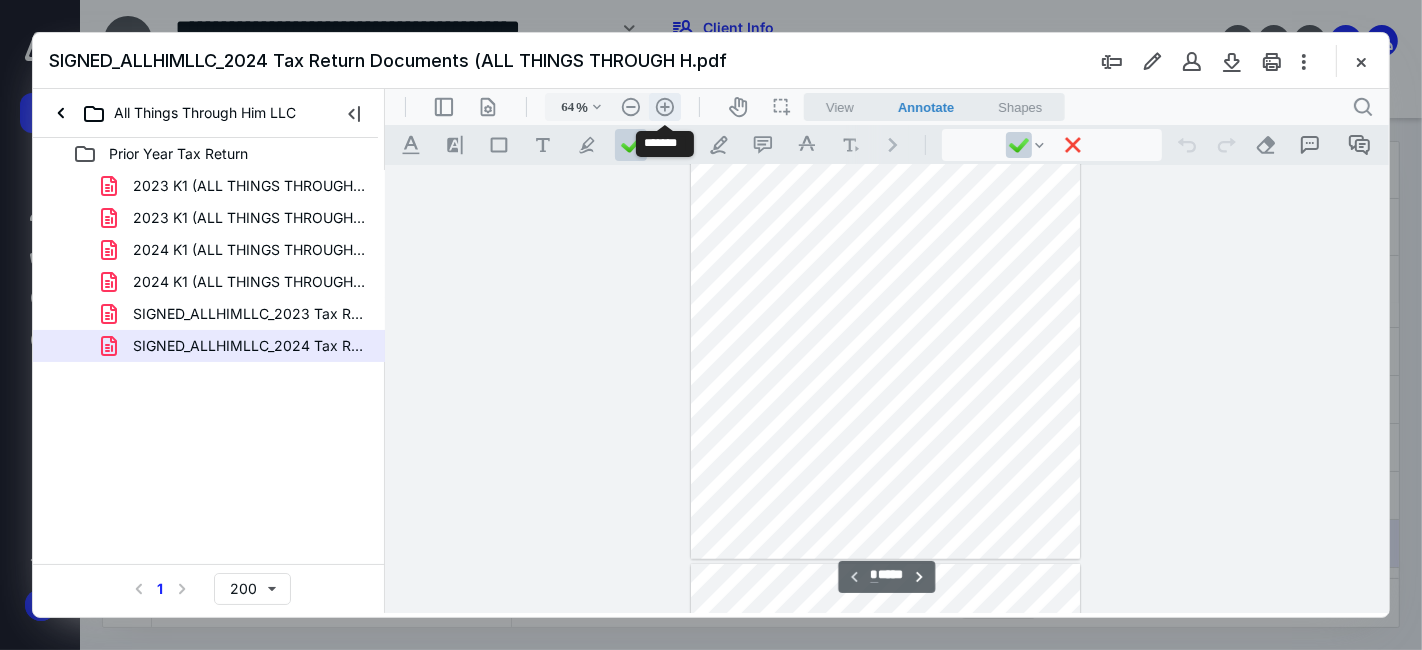 click on ".cls-1{fill:#abb0c4;} icon - header - zoom - in - line" at bounding box center [664, 106] 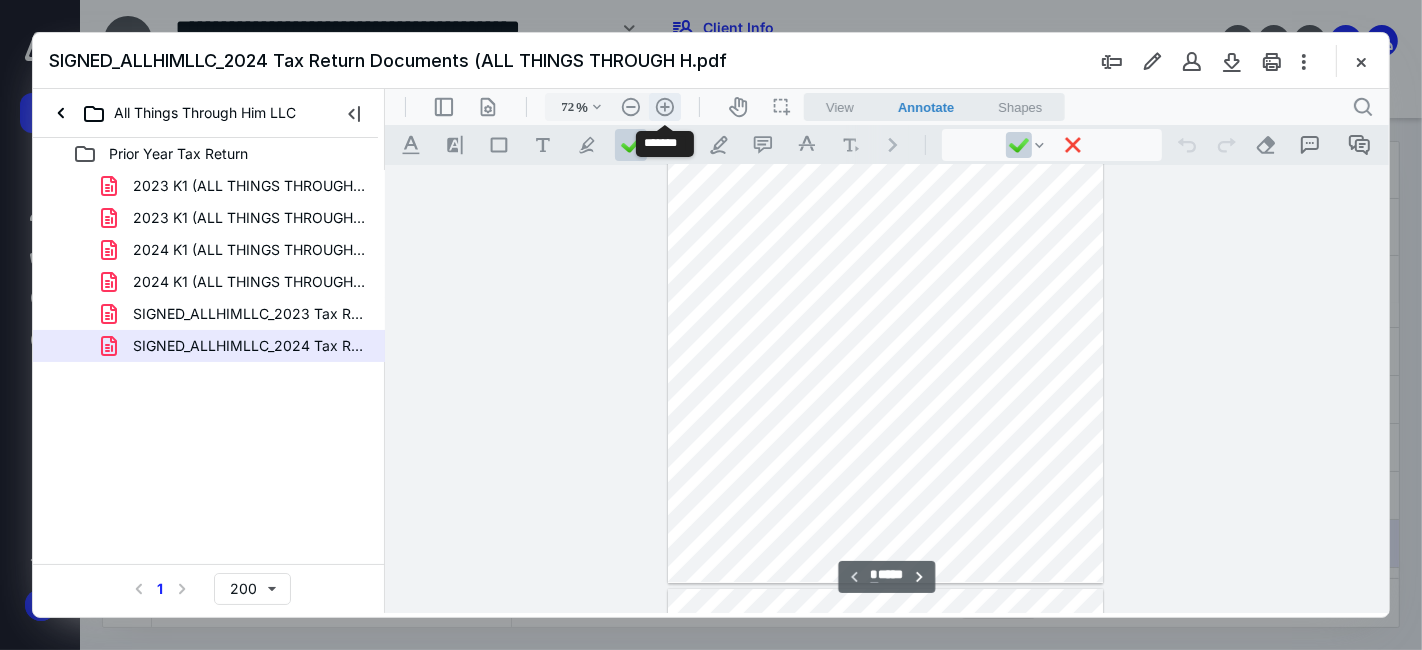 click on ".cls-1{fill:#abb0c4;} icon - header - zoom - in - line" at bounding box center (664, 106) 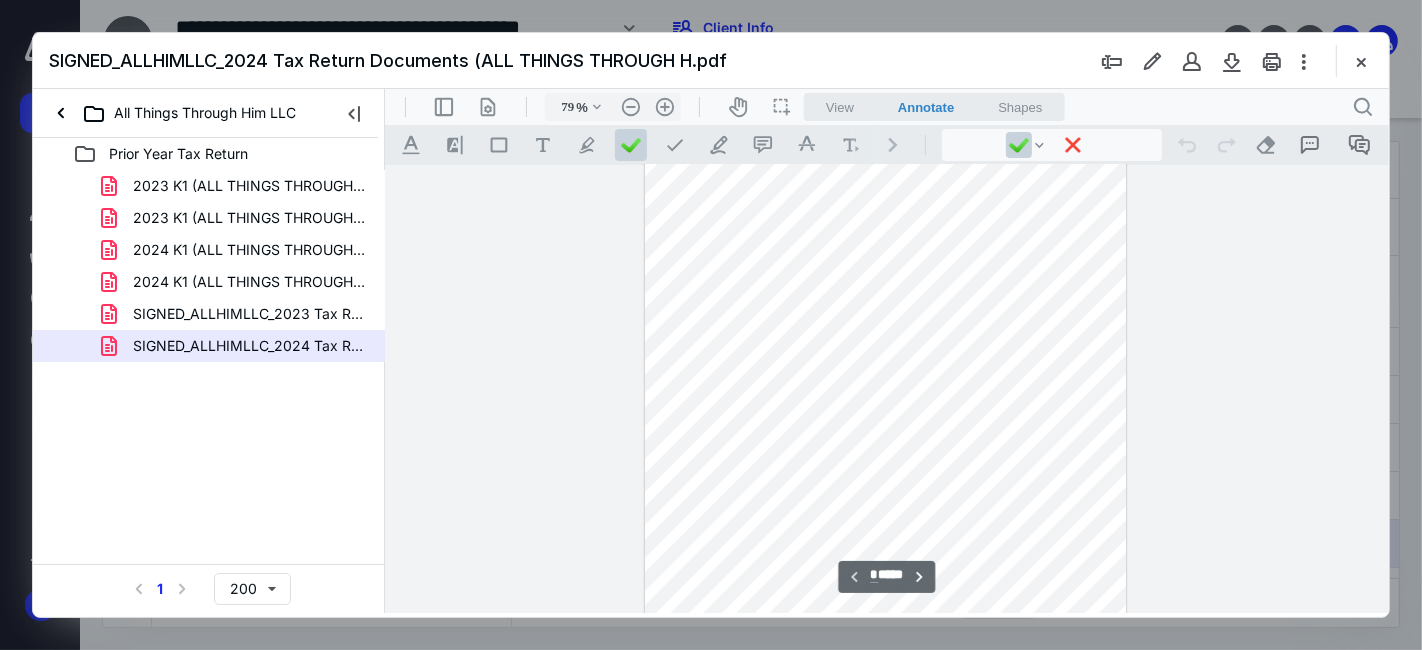 scroll, scrollTop: 0, scrollLeft: 0, axis: both 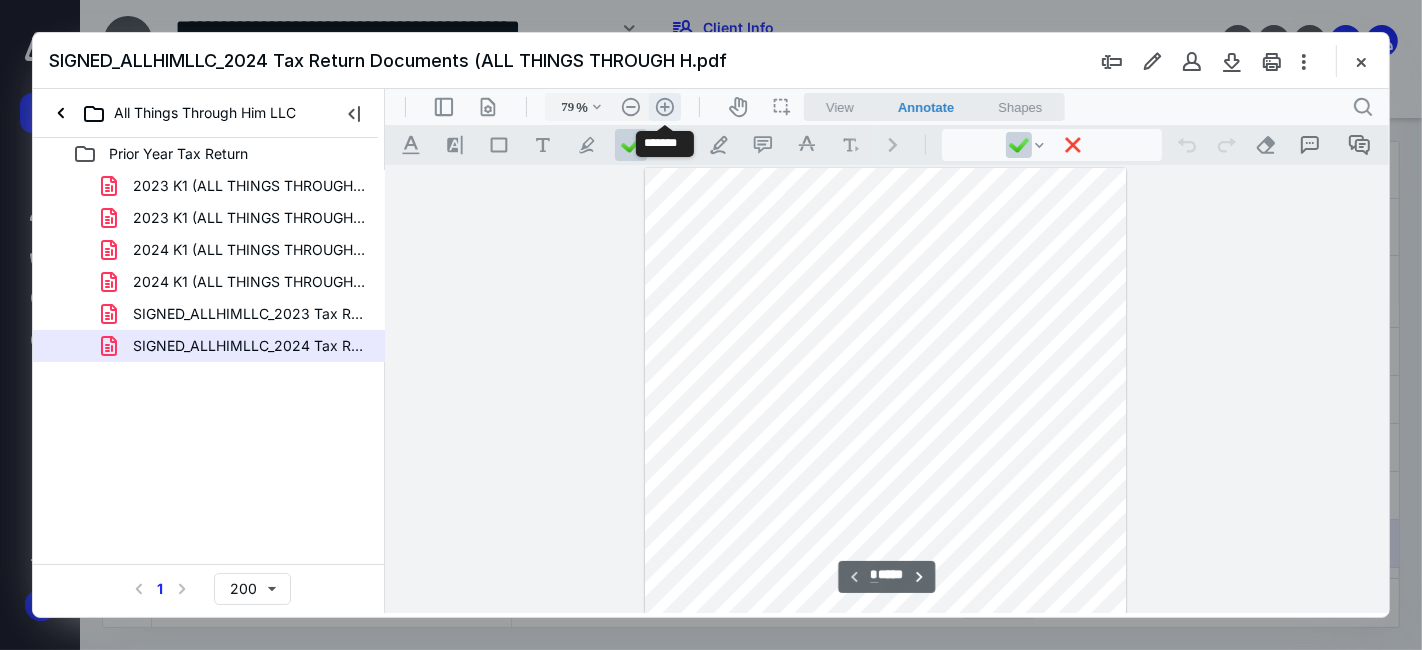 click on ".cls-1{fill:#abb0c4;} icon - header - zoom - in - line" at bounding box center [664, 106] 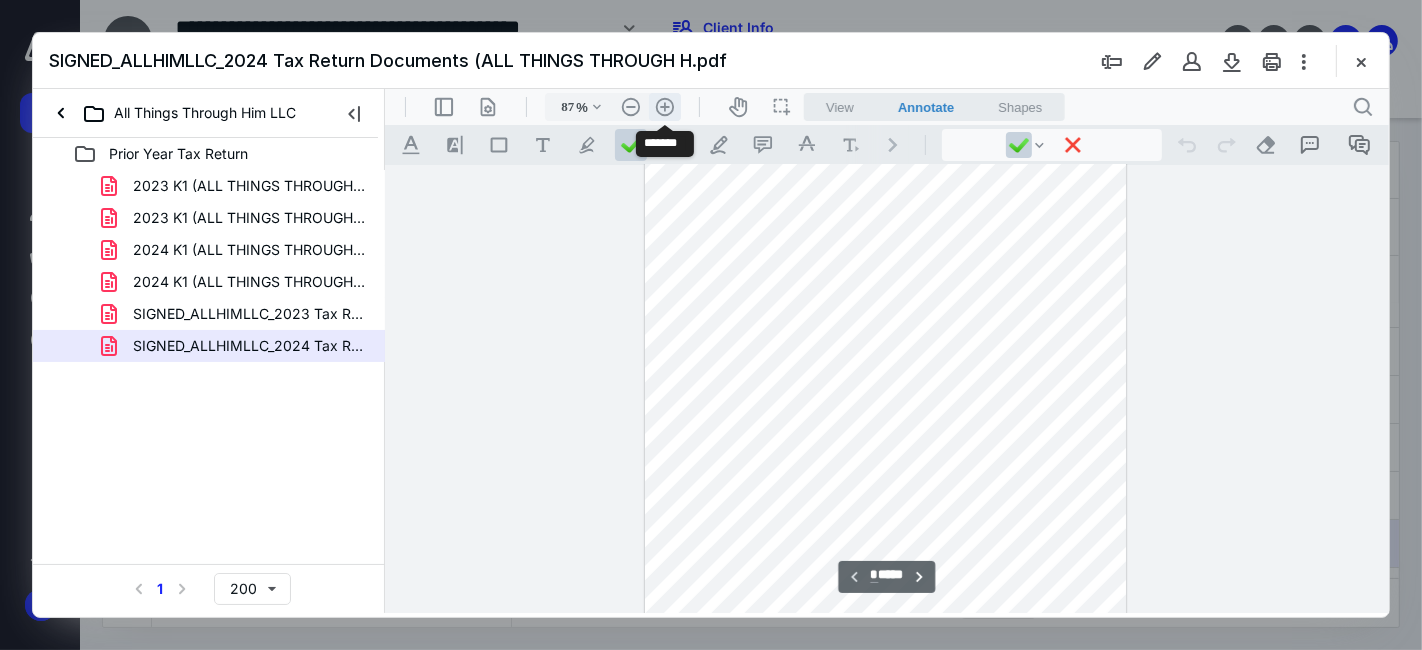 click on ".cls-1{fill:#abb0c4;} icon - header - zoom - in - line" at bounding box center (664, 106) 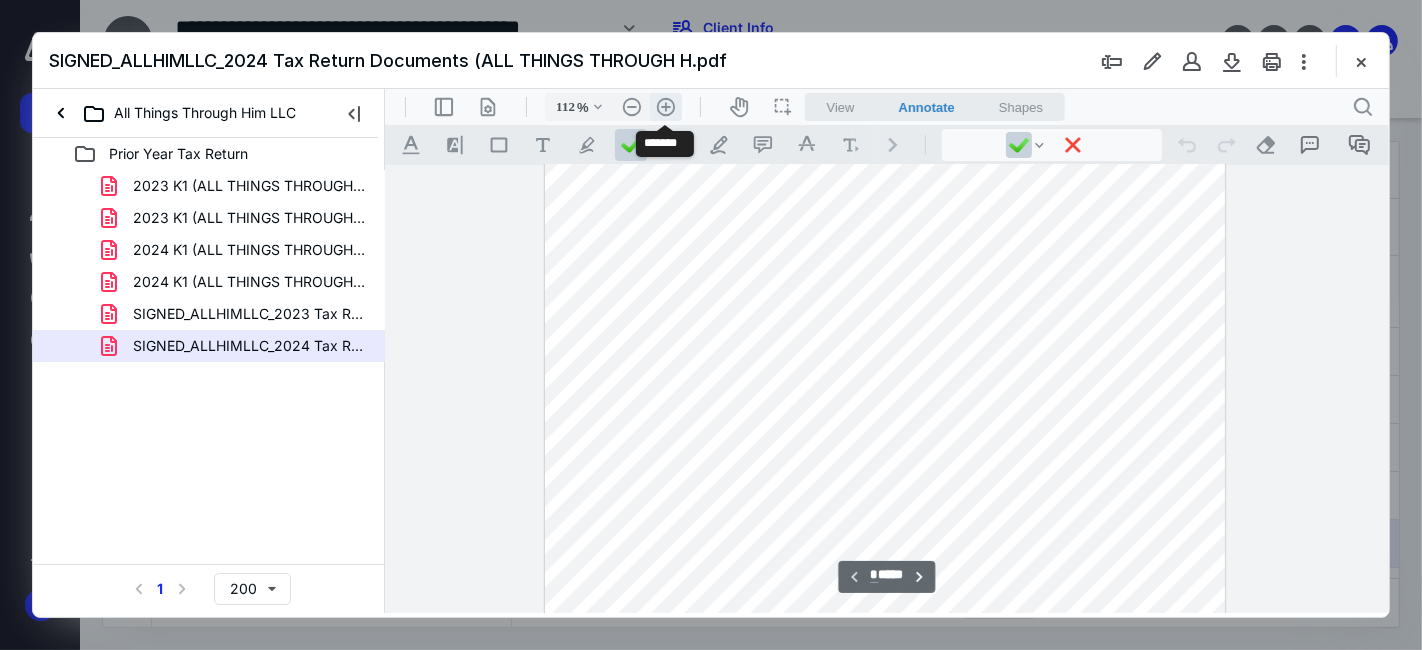 click on ".cls-1{fill:#abb0c4;} icon - header - zoom - in - line" at bounding box center [665, 106] 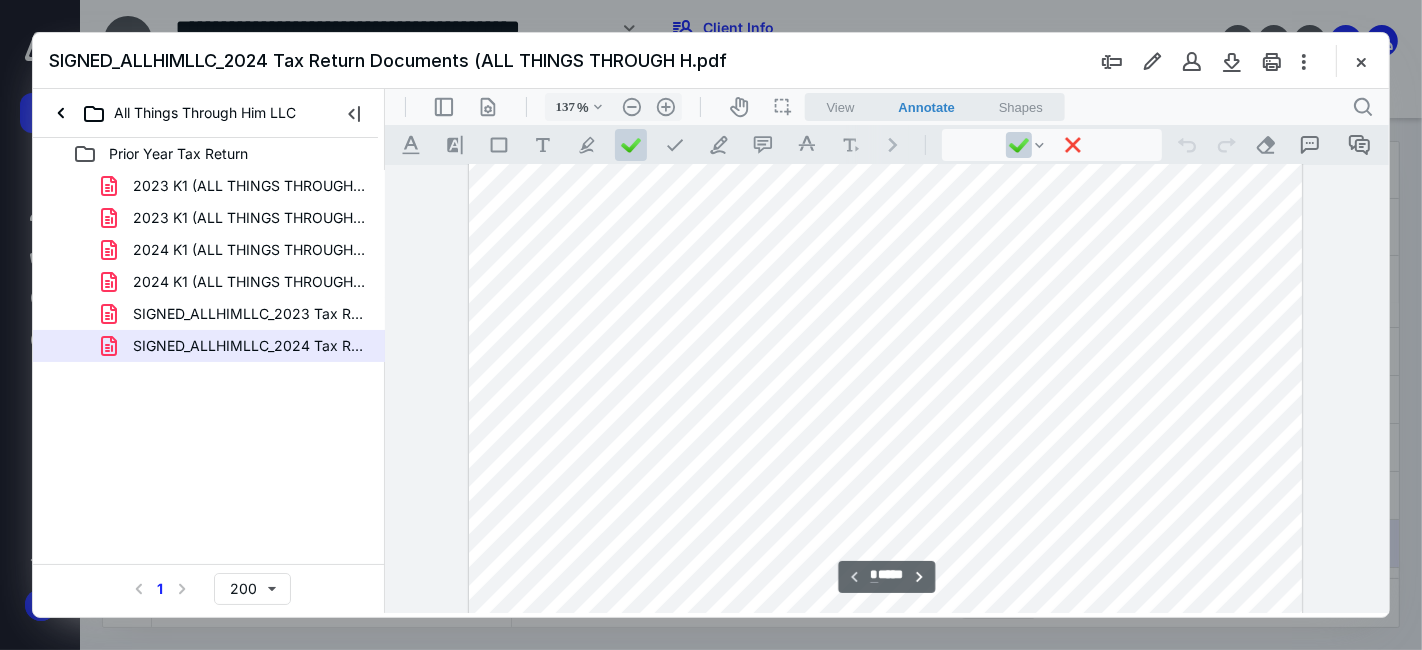 scroll, scrollTop: 0, scrollLeft: 0, axis: both 